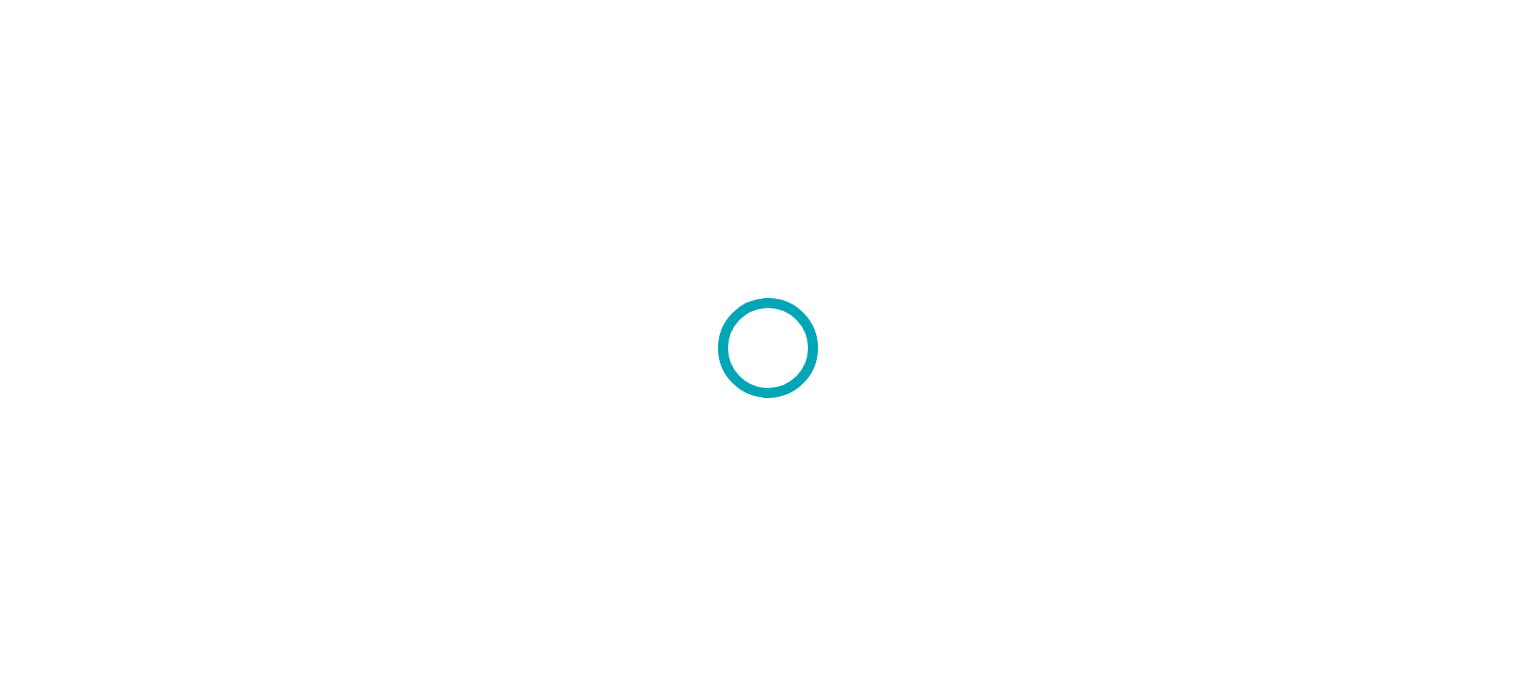 scroll, scrollTop: 0, scrollLeft: 0, axis: both 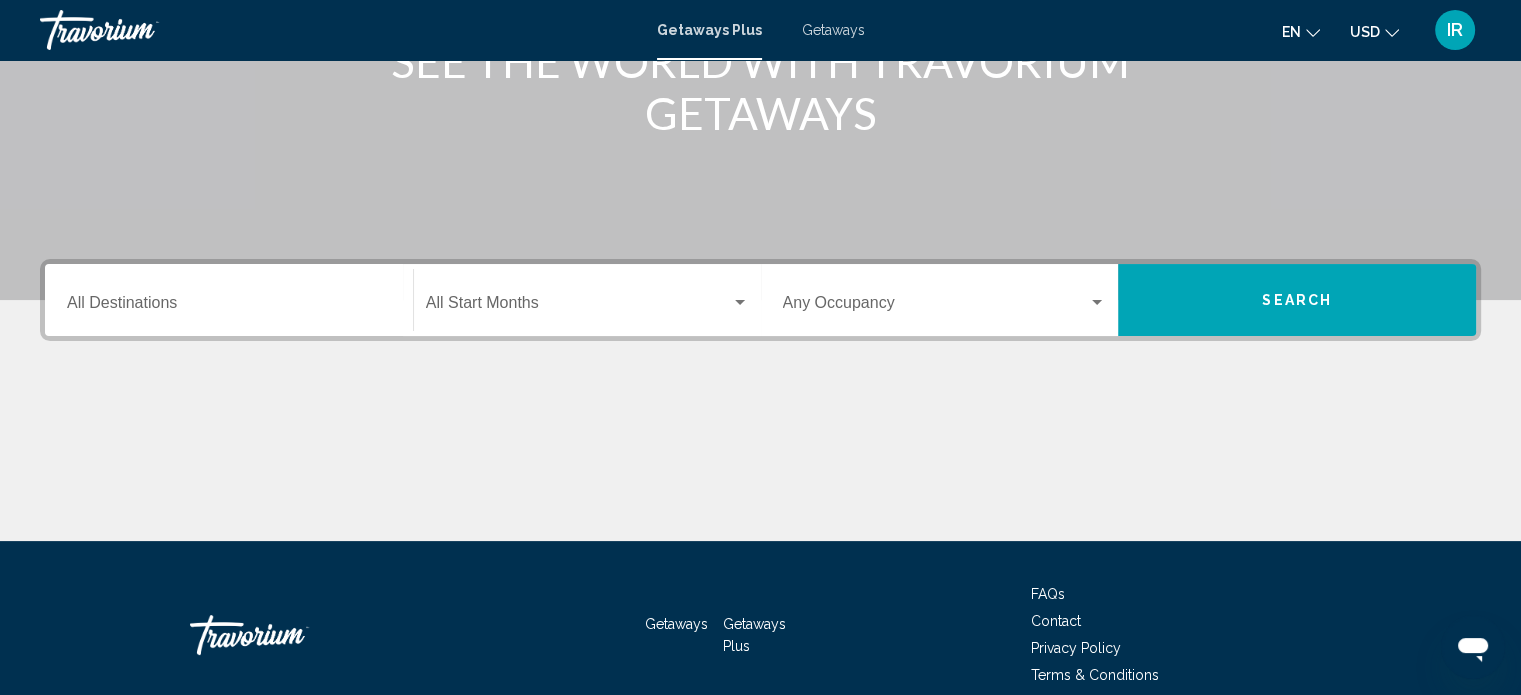 click on "Destination All Destinations" at bounding box center [229, 307] 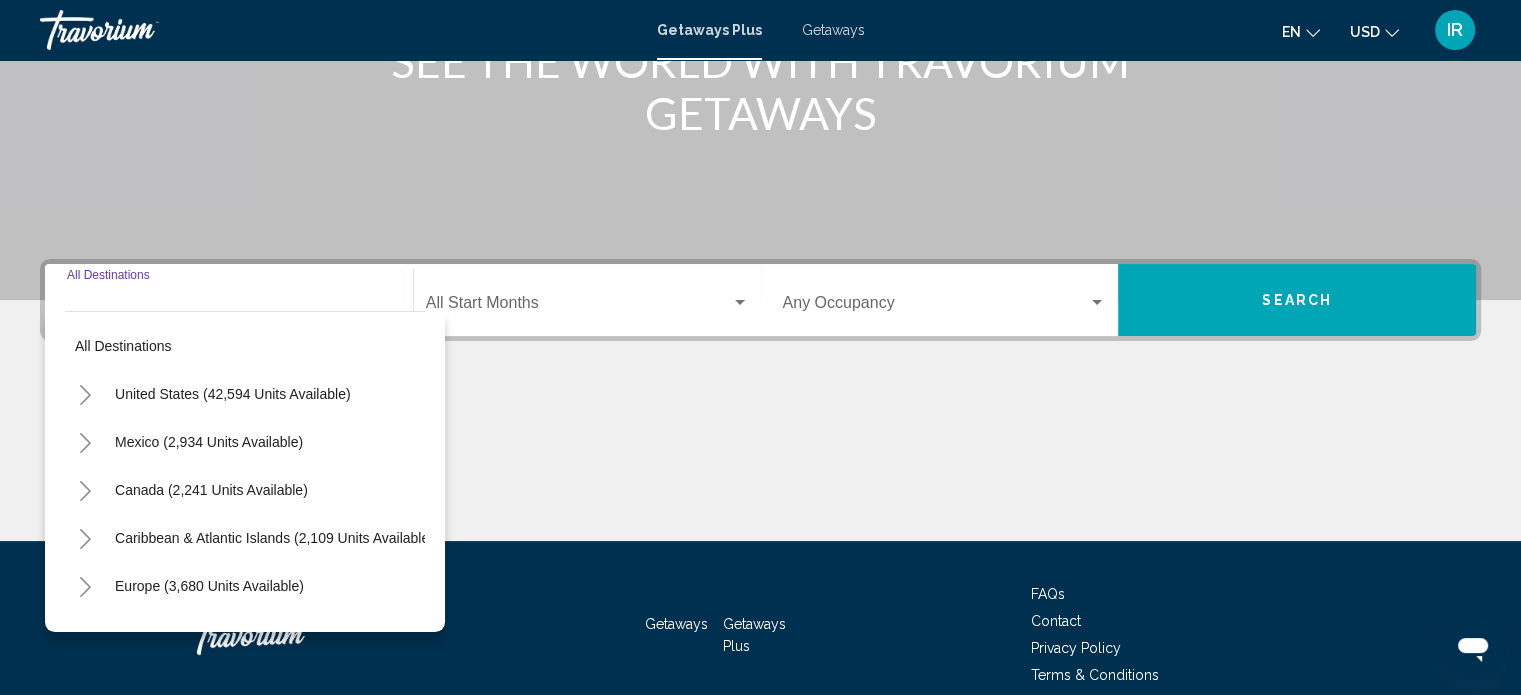 scroll, scrollTop: 390, scrollLeft: 0, axis: vertical 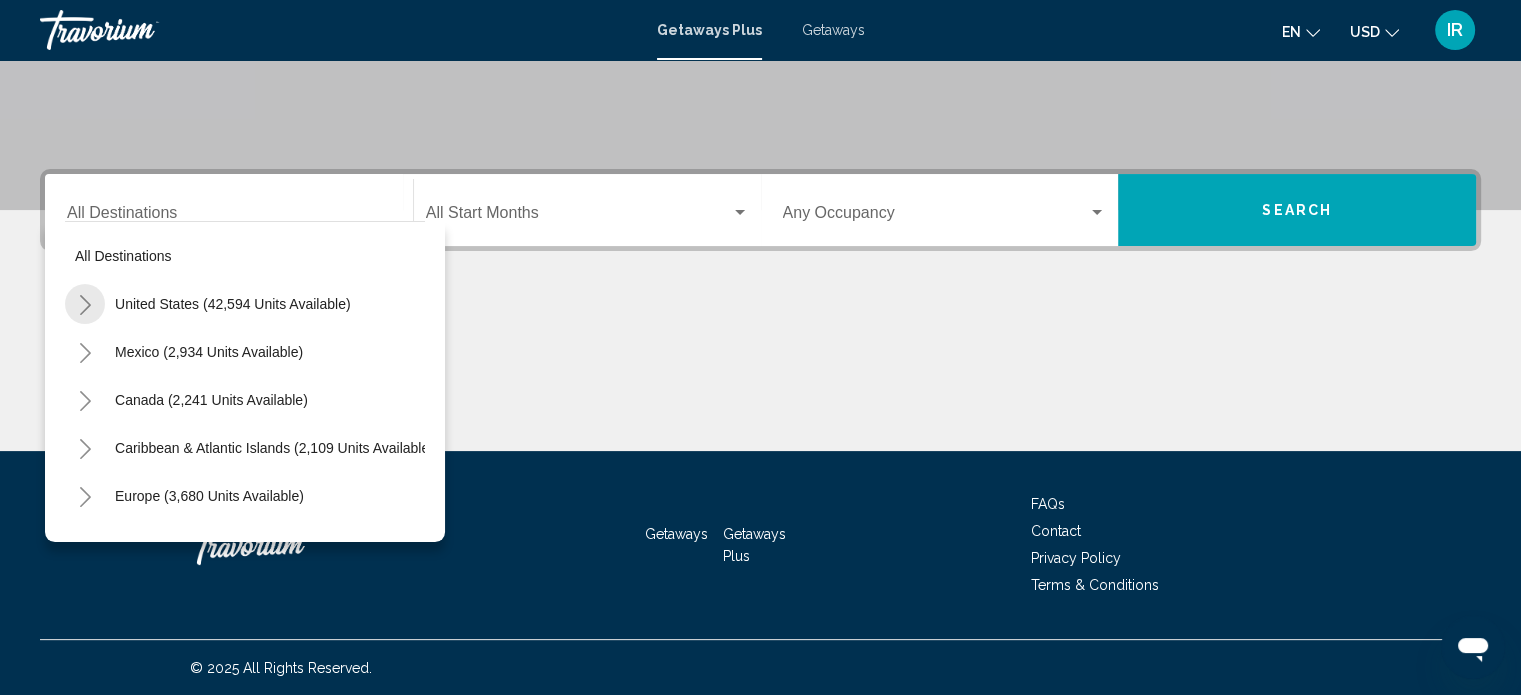click 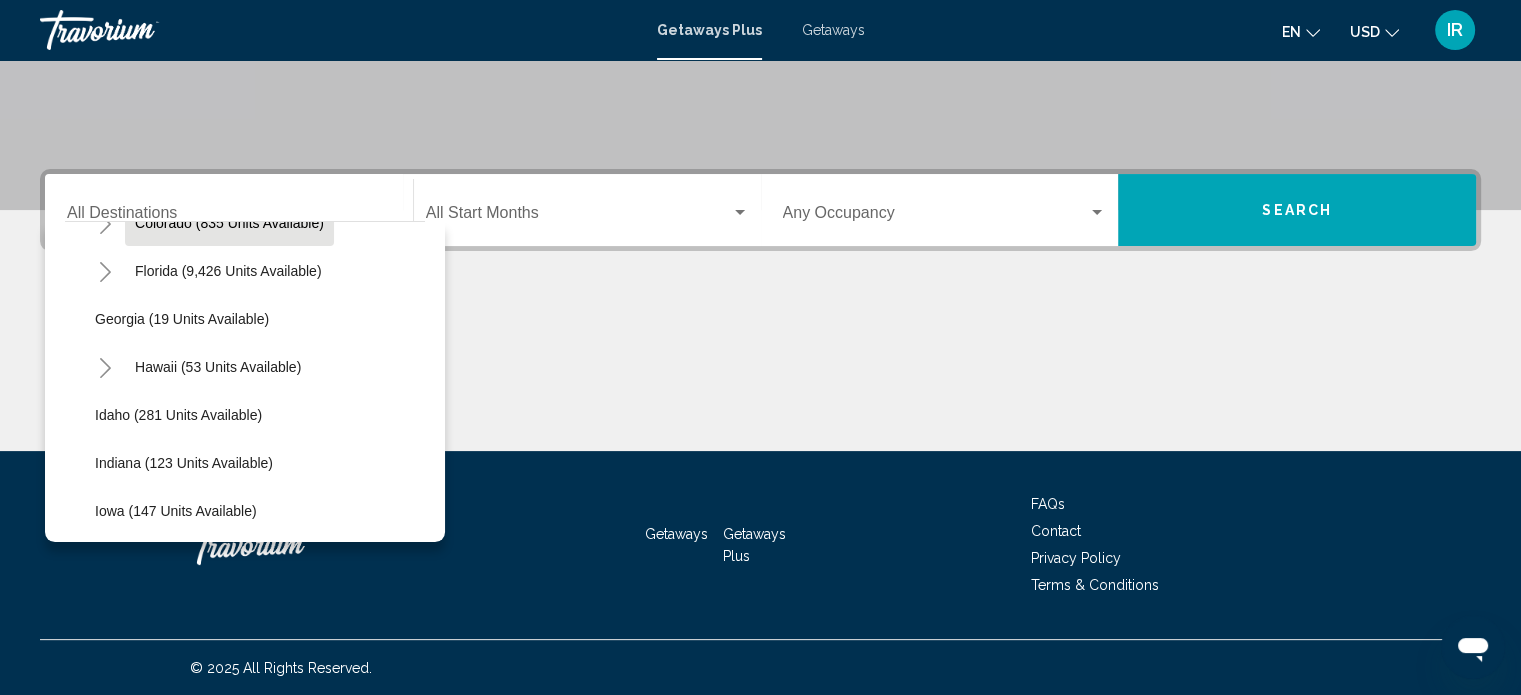scroll, scrollTop: 400, scrollLeft: 0, axis: vertical 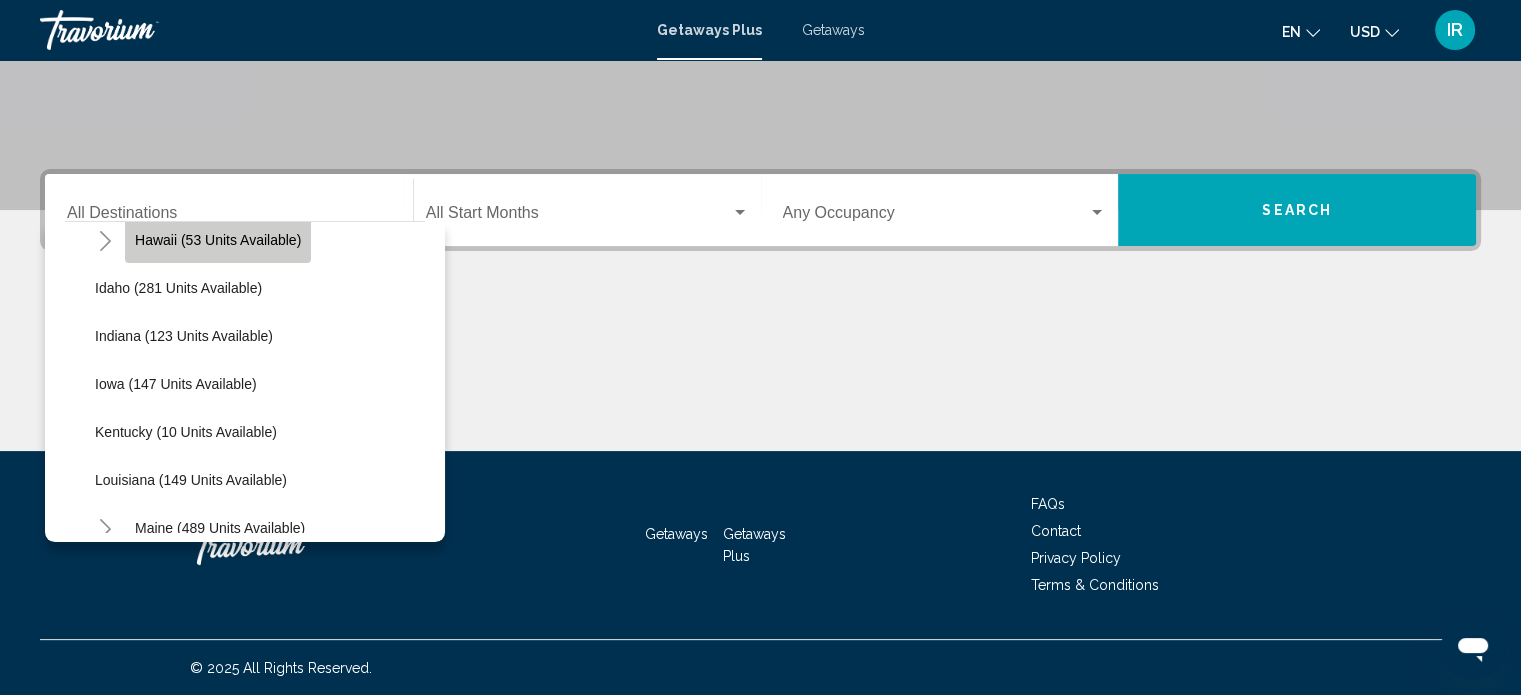 click on "Hawaii (53 units available)" 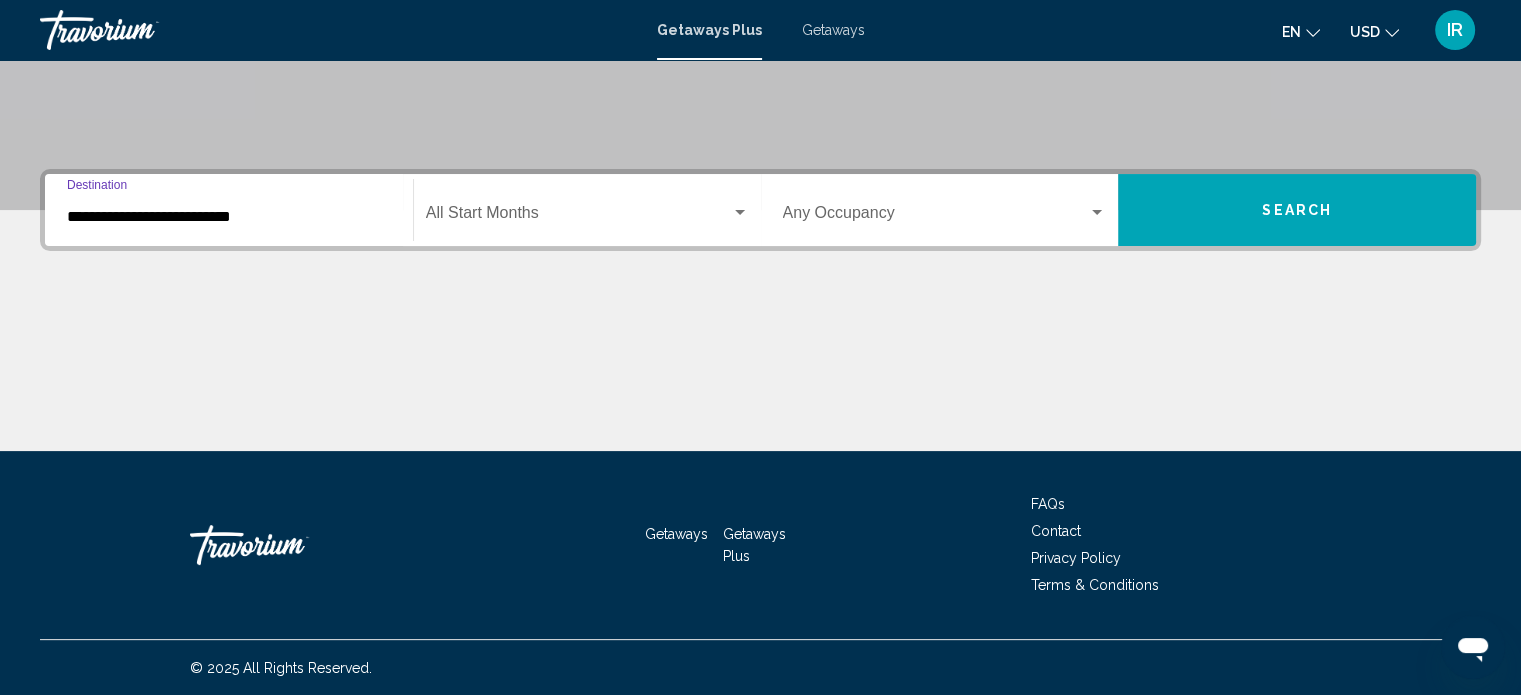 click at bounding box center [578, 217] 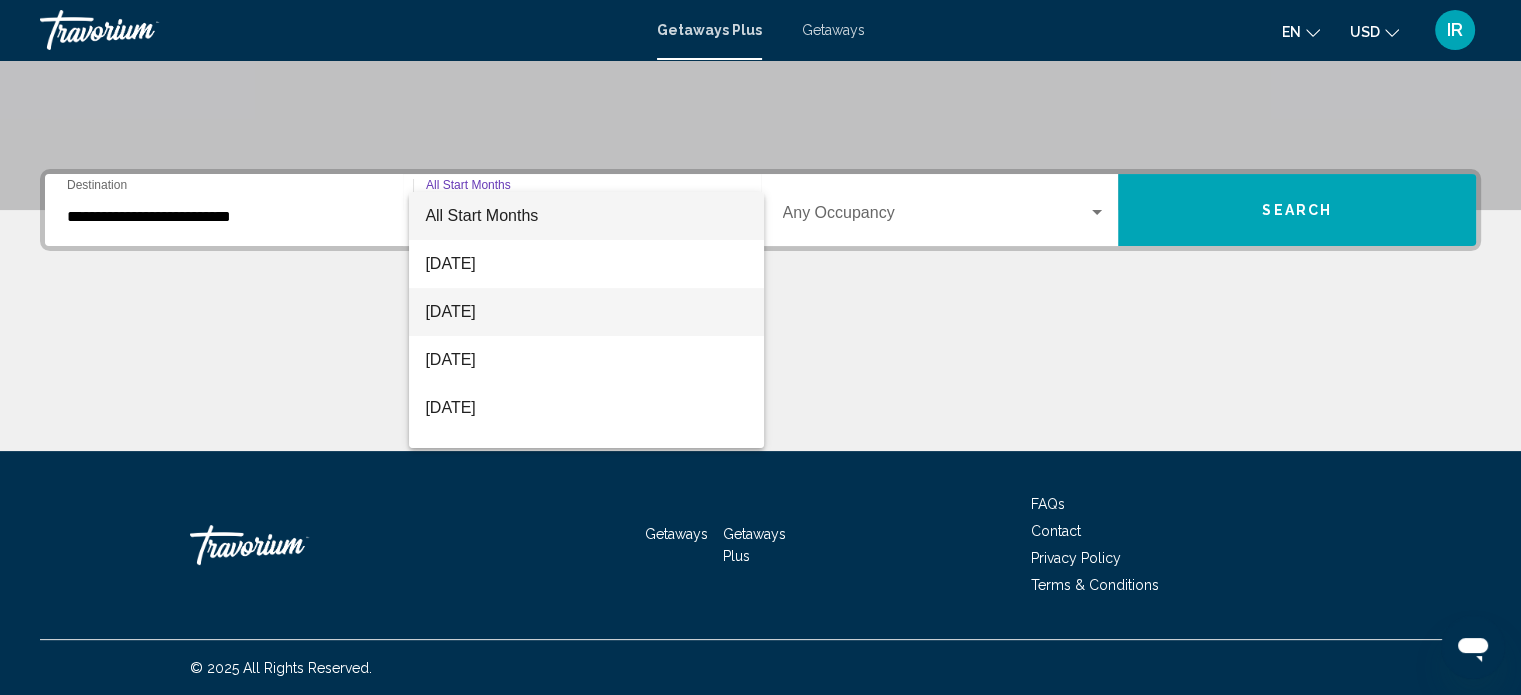 scroll, scrollTop: 100, scrollLeft: 0, axis: vertical 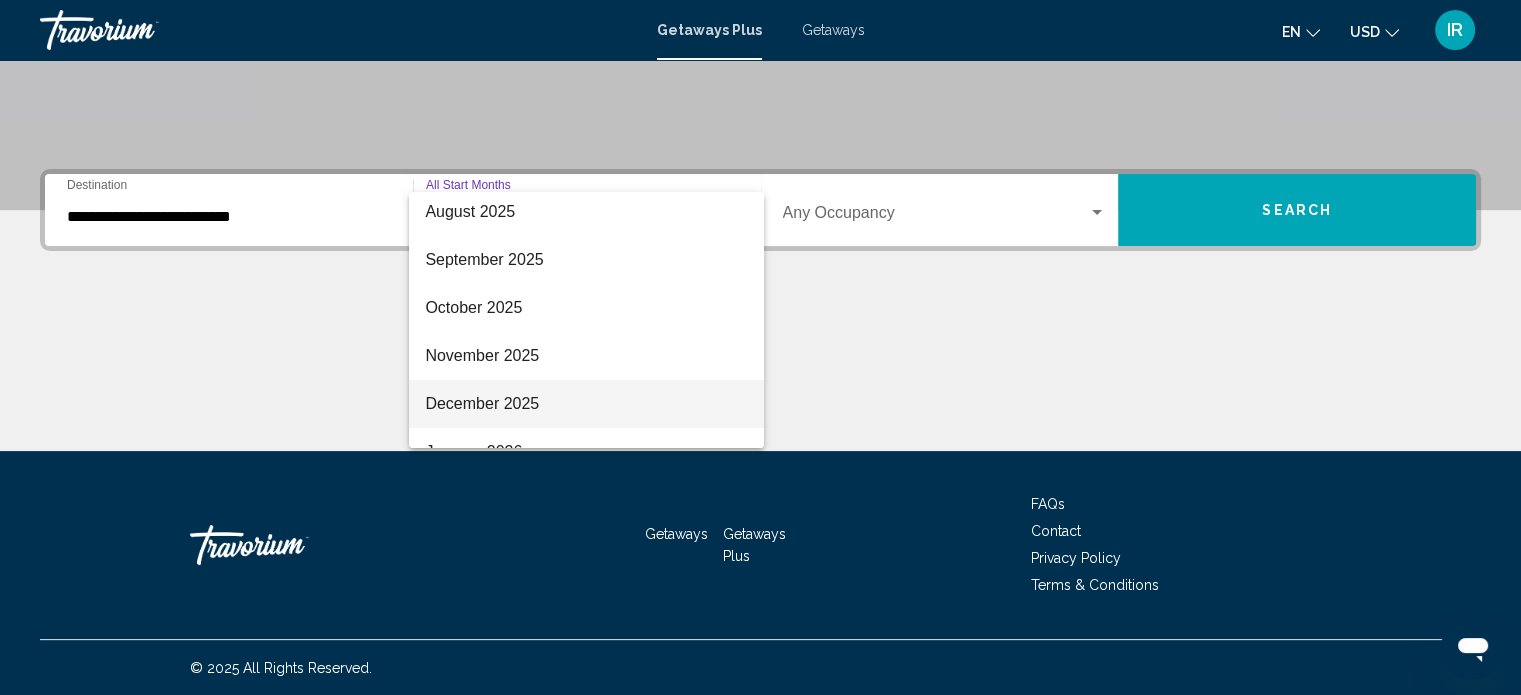 click on "December 2025" at bounding box center (586, 404) 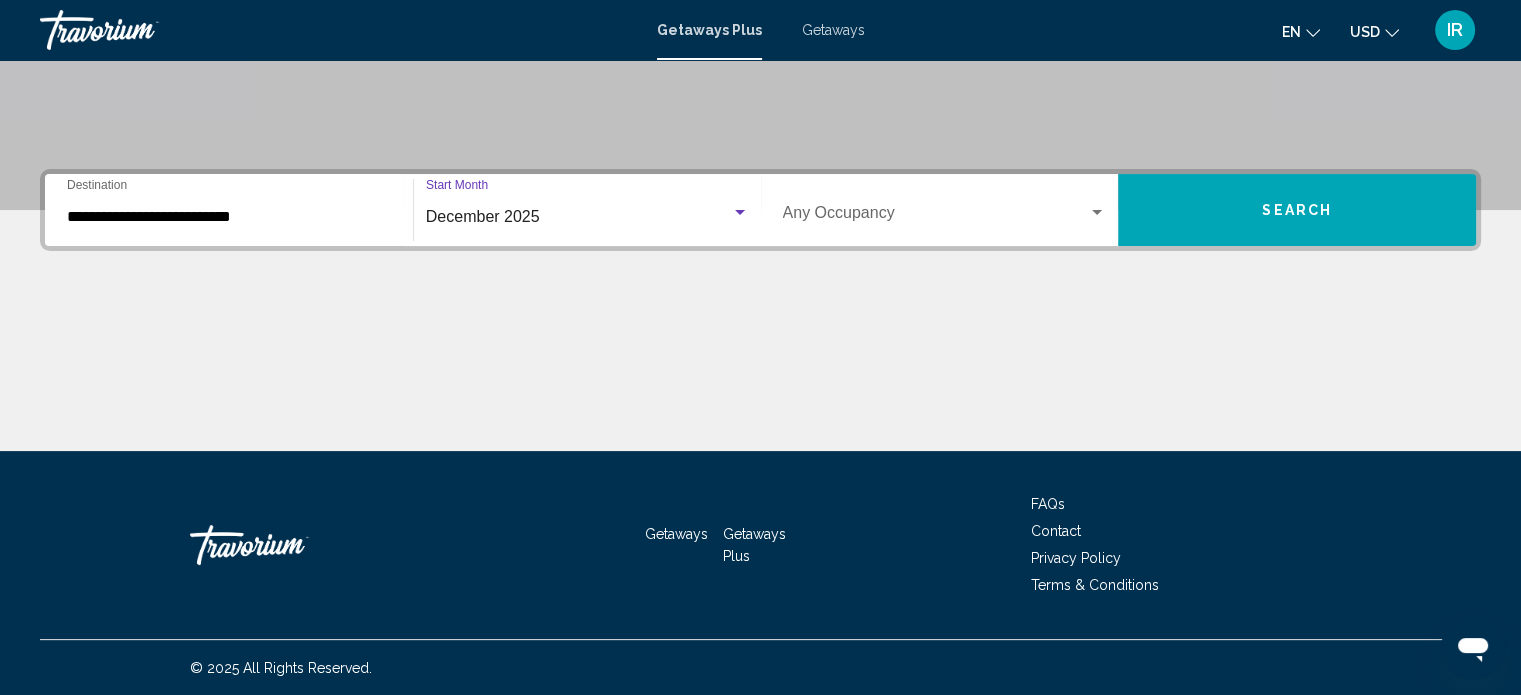 click at bounding box center (1097, 213) 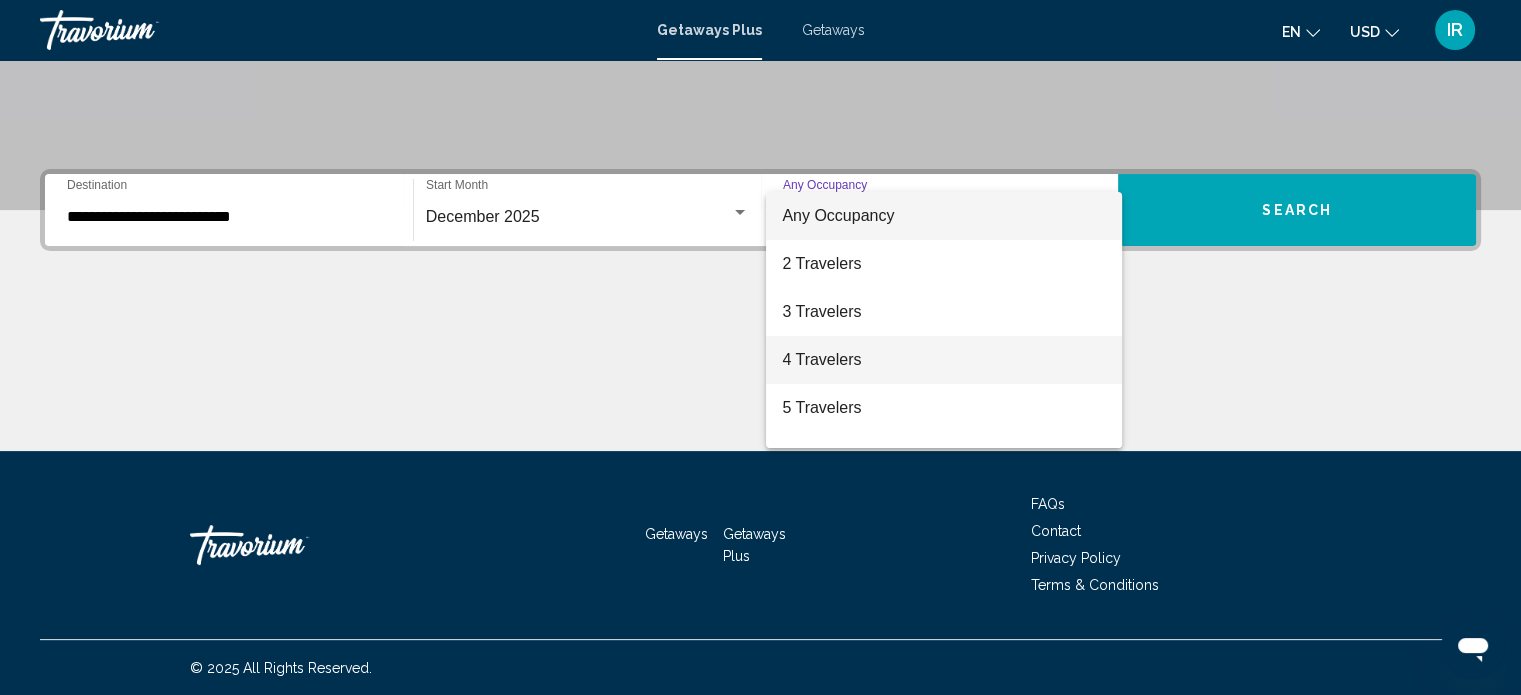 scroll, scrollTop: 200, scrollLeft: 0, axis: vertical 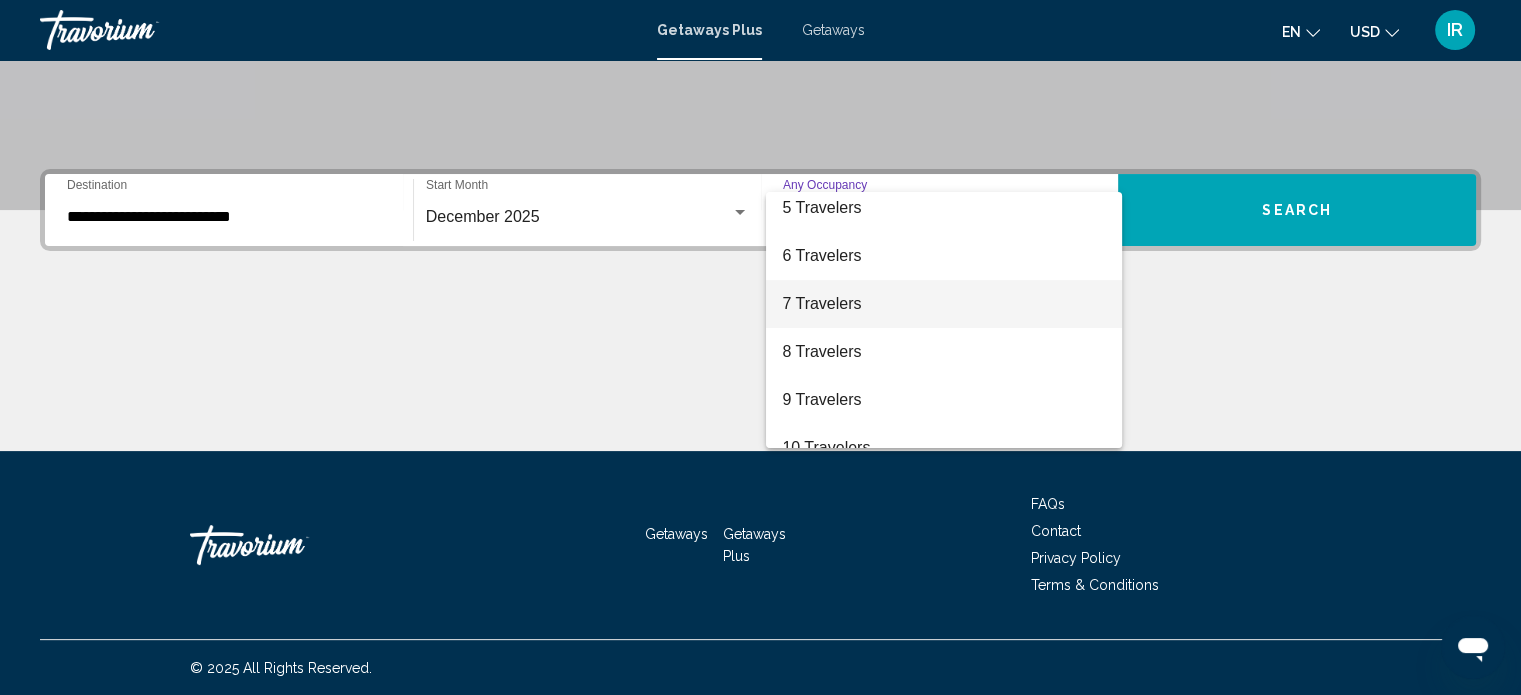 click on "7 Travelers" at bounding box center (944, 304) 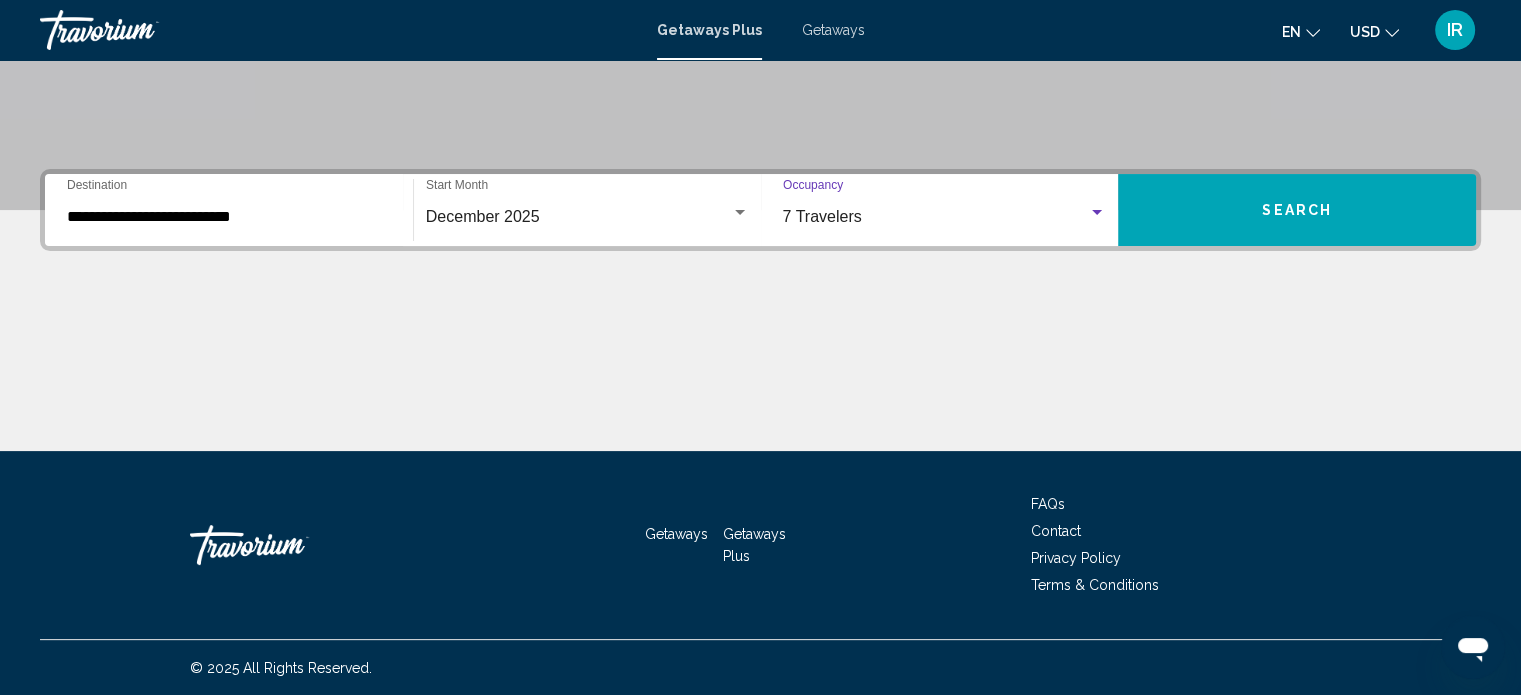 click at bounding box center (1097, 213) 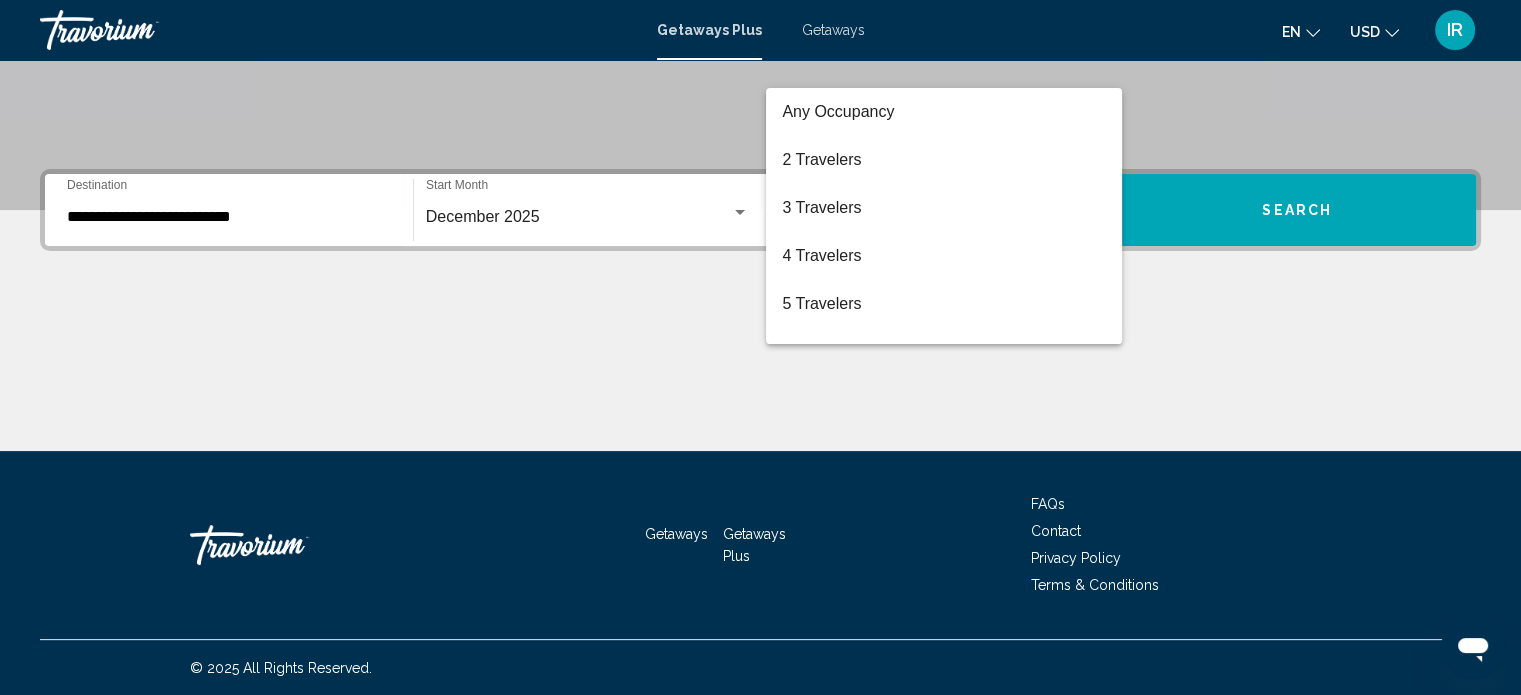 scroll, scrollTop: 184, scrollLeft: 0, axis: vertical 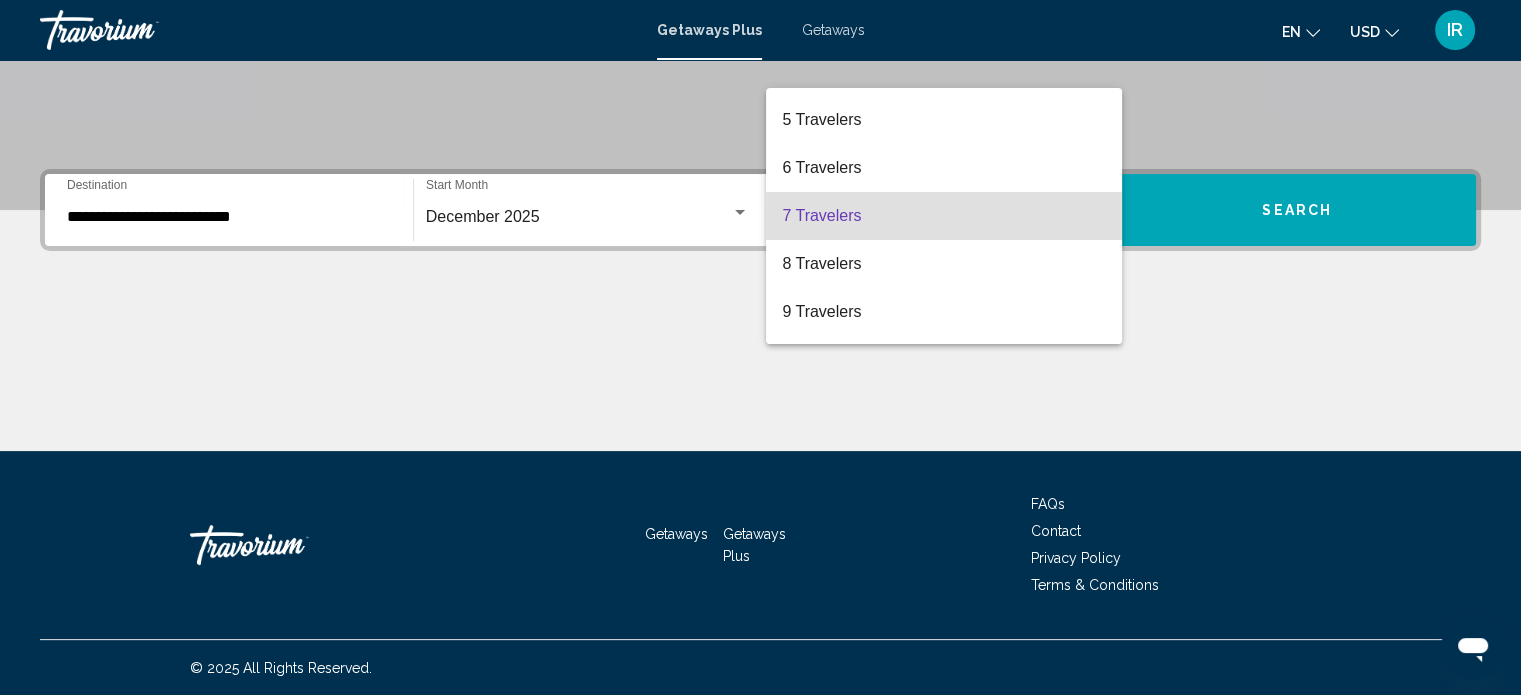 click at bounding box center (760, 347) 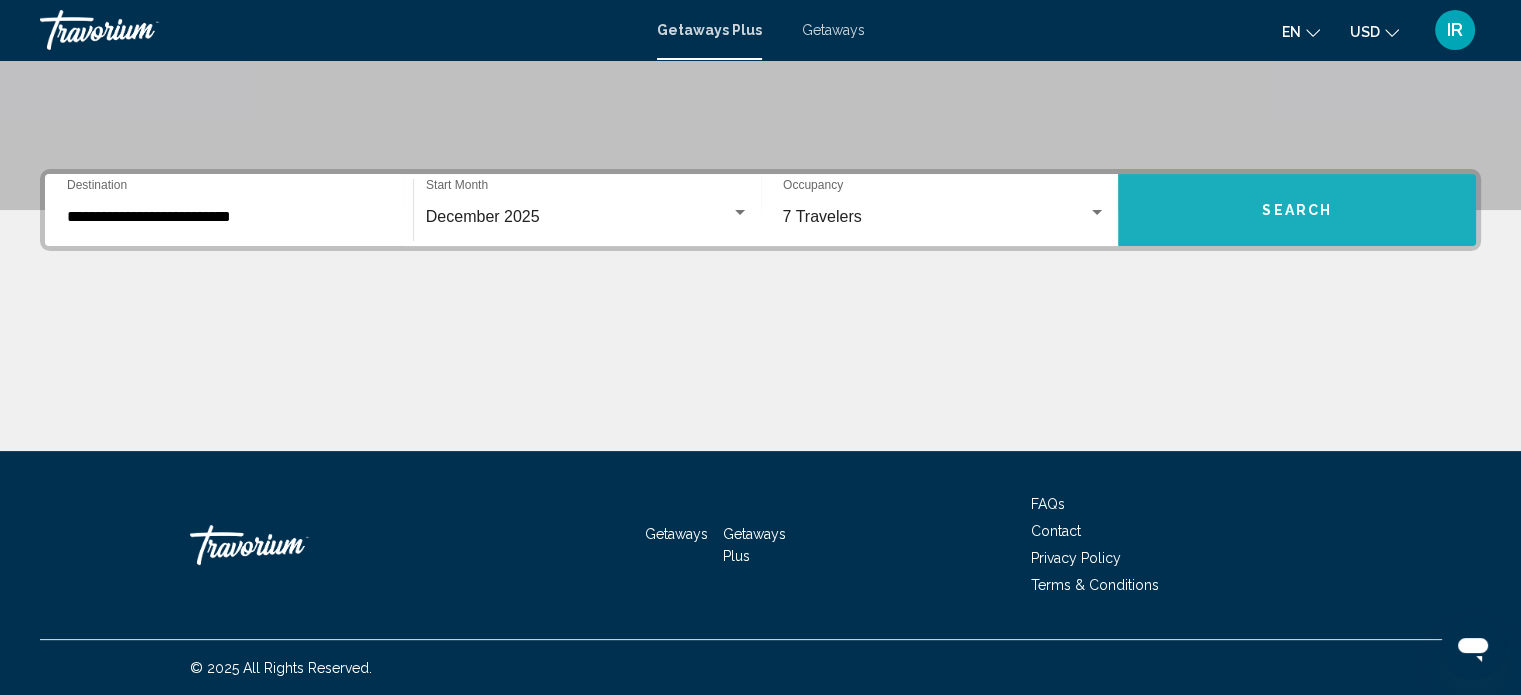 click on "Search" at bounding box center [1297, 211] 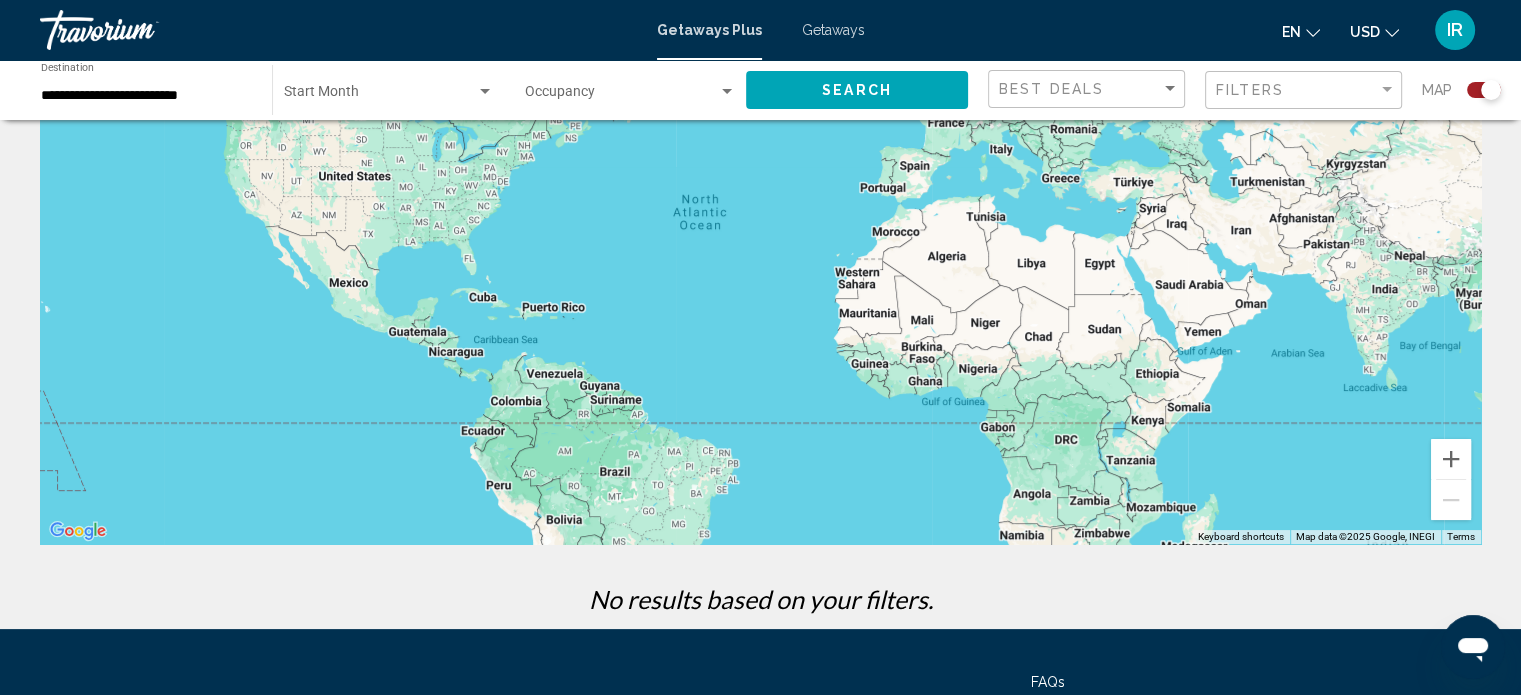 scroll, scrollTop: 0, scrollLeft: 0, axis: both 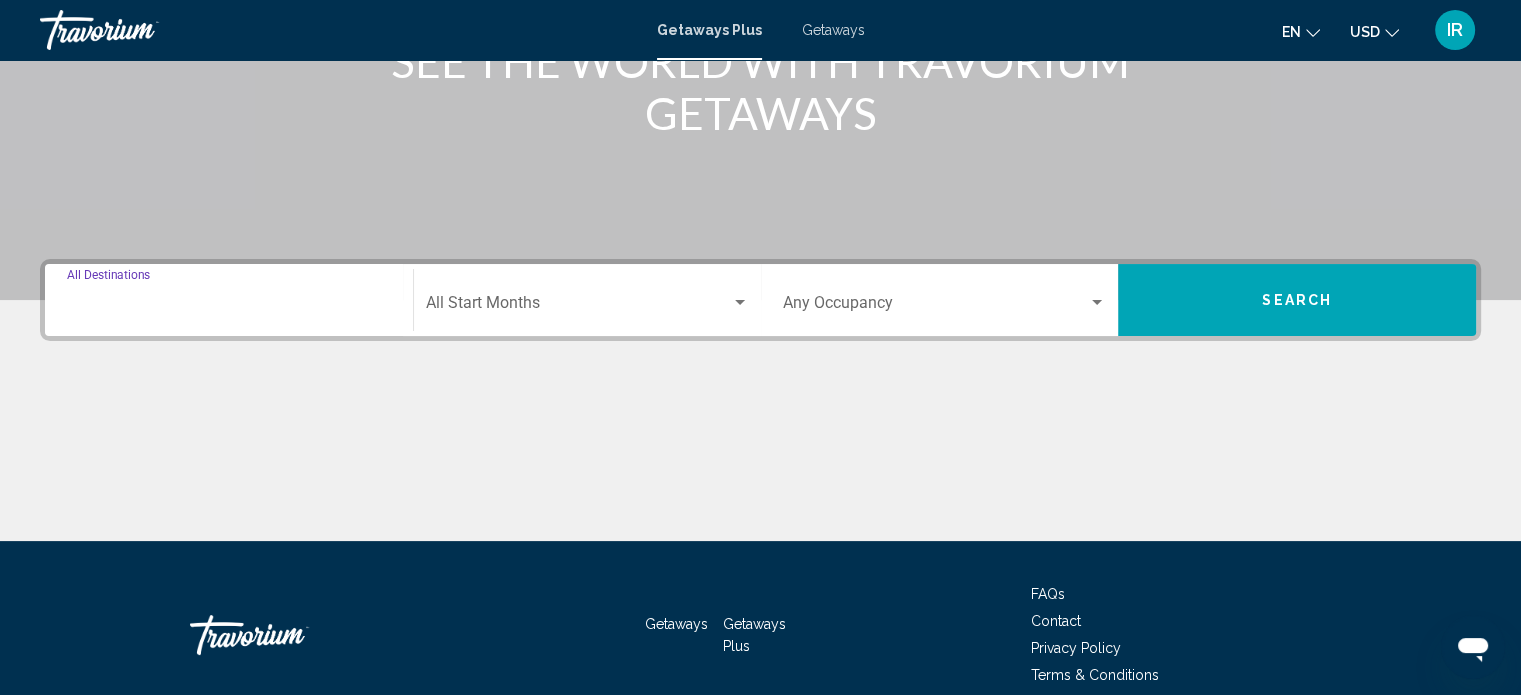 click on "Destination All Destinations" at bounding box center [229, 307] 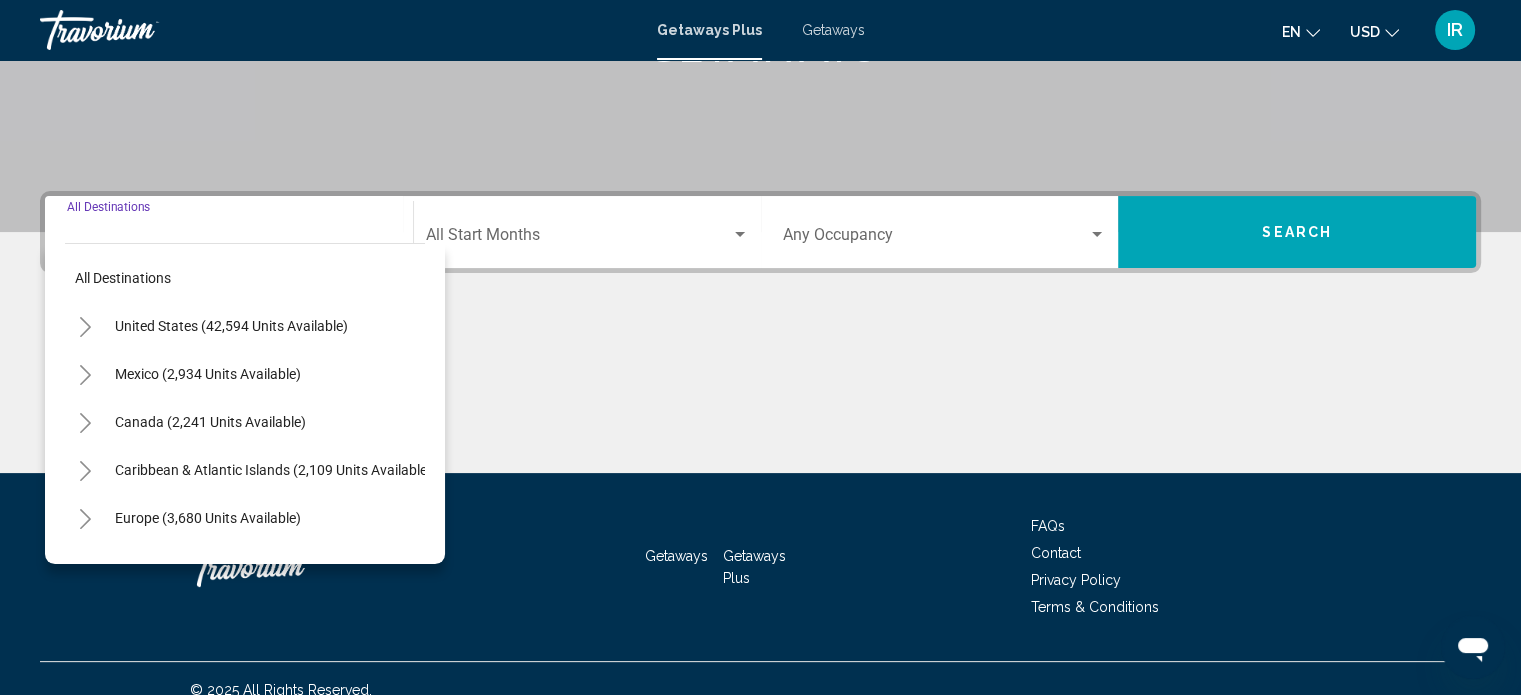scroll, scrollTop: 390, scrollLeft: 0, axis: vertical 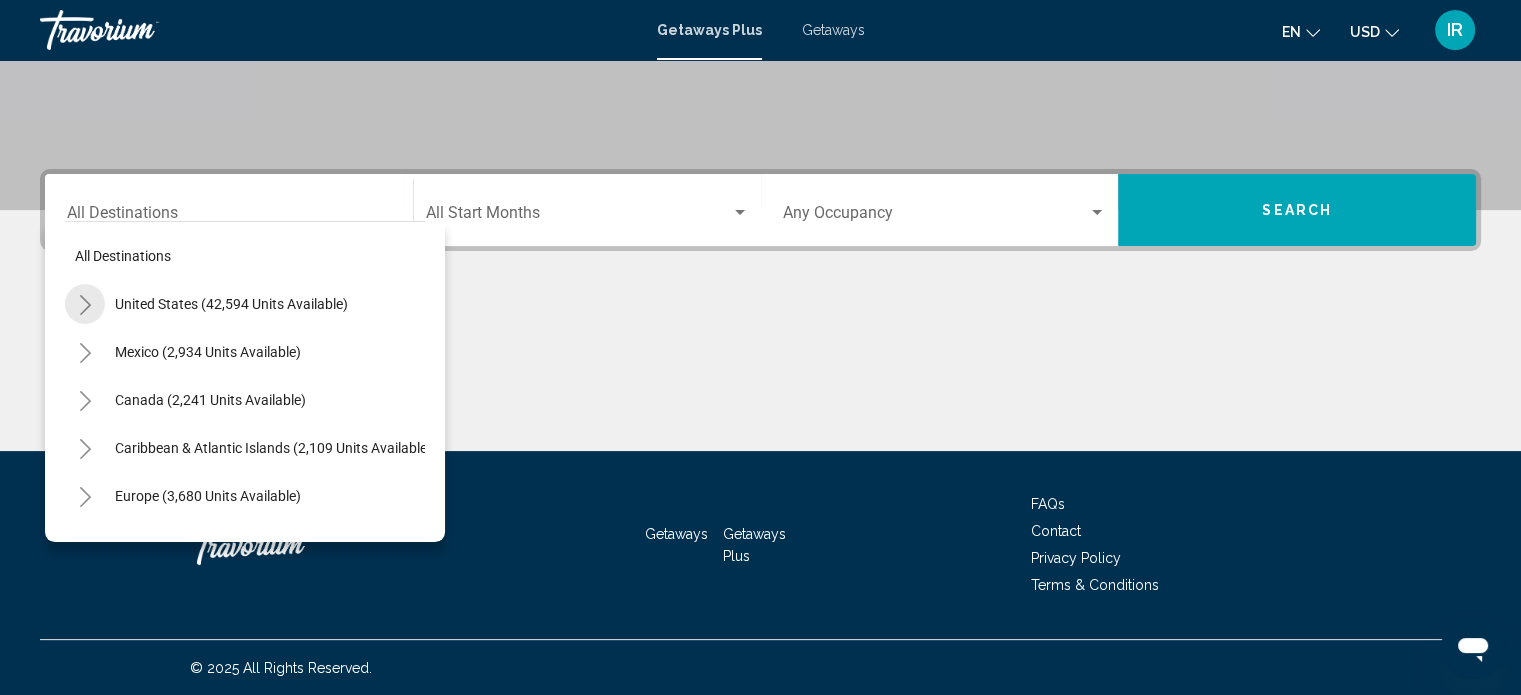 click 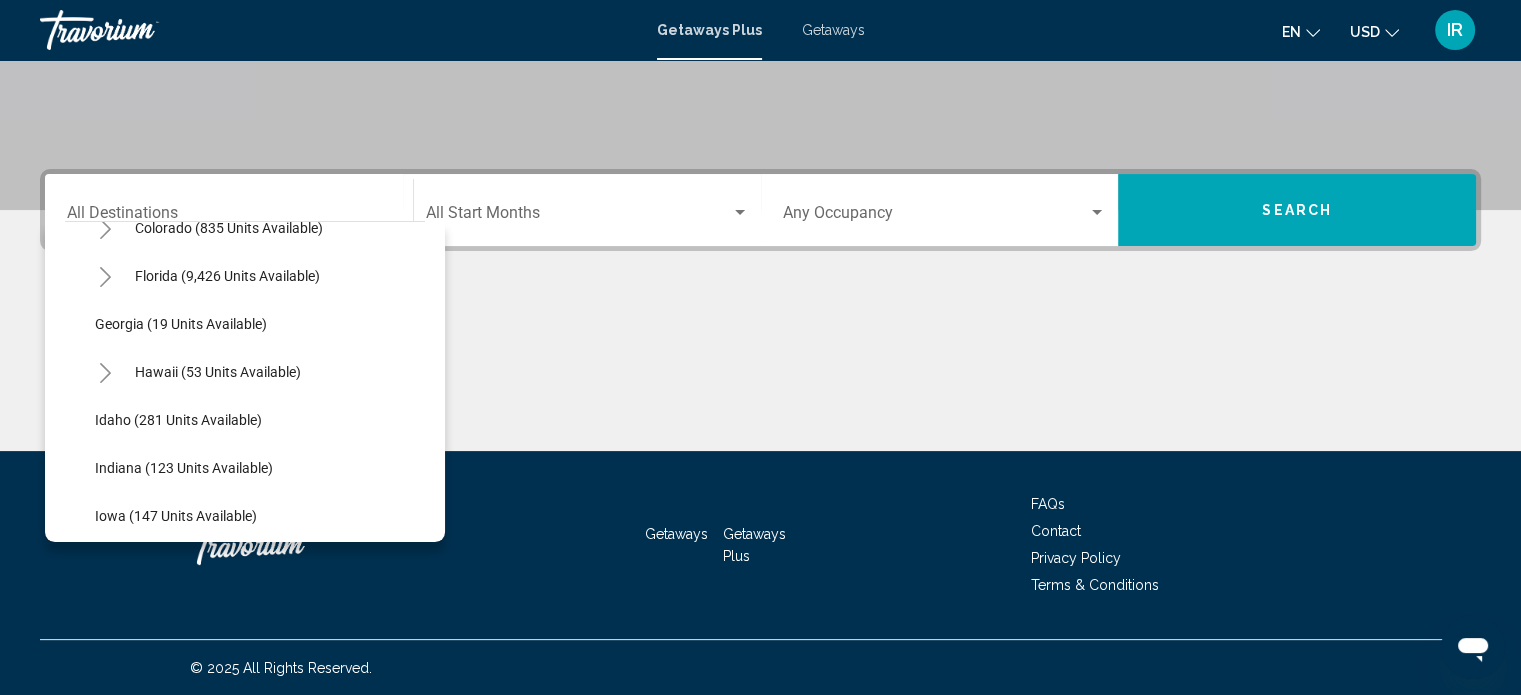scroll, scrollTop: 300, scrollLeft: 0, axis: vertical 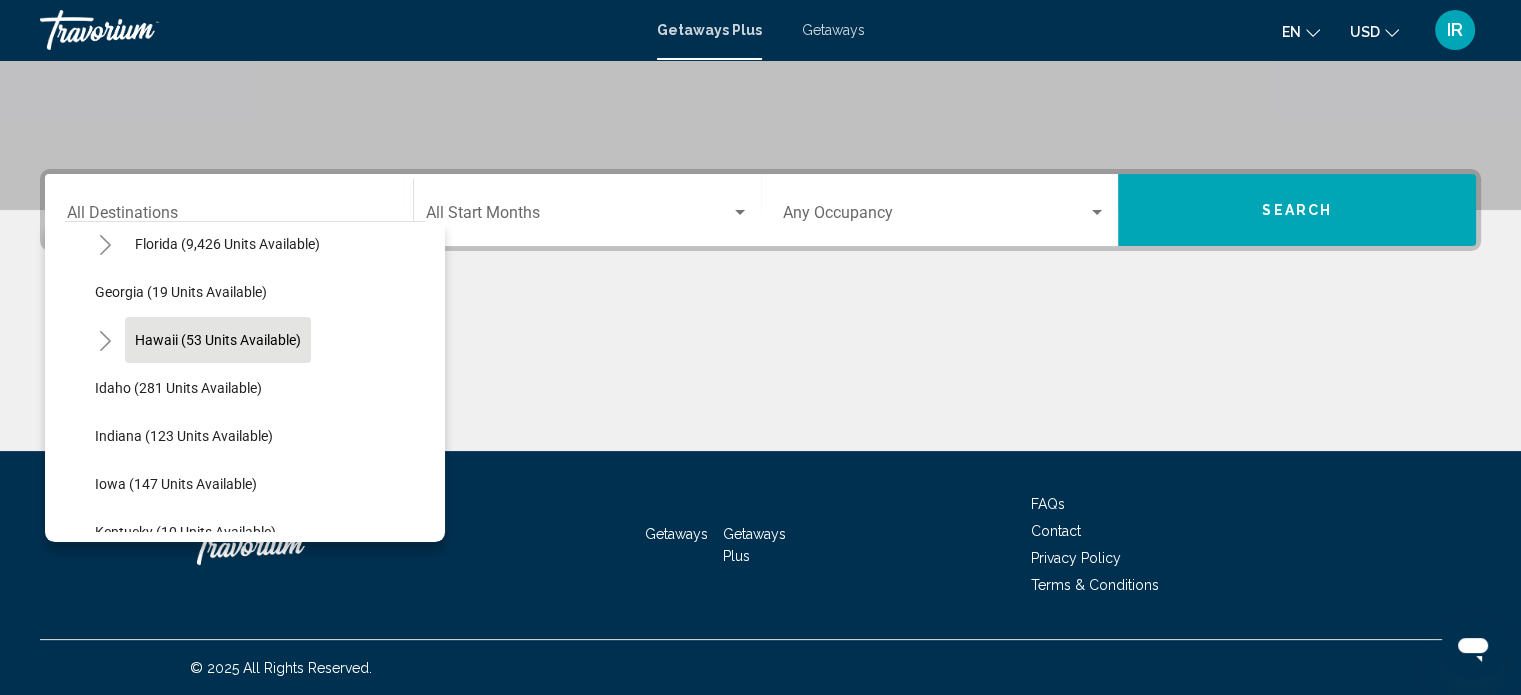 click on "Hawaii (53 units available)" 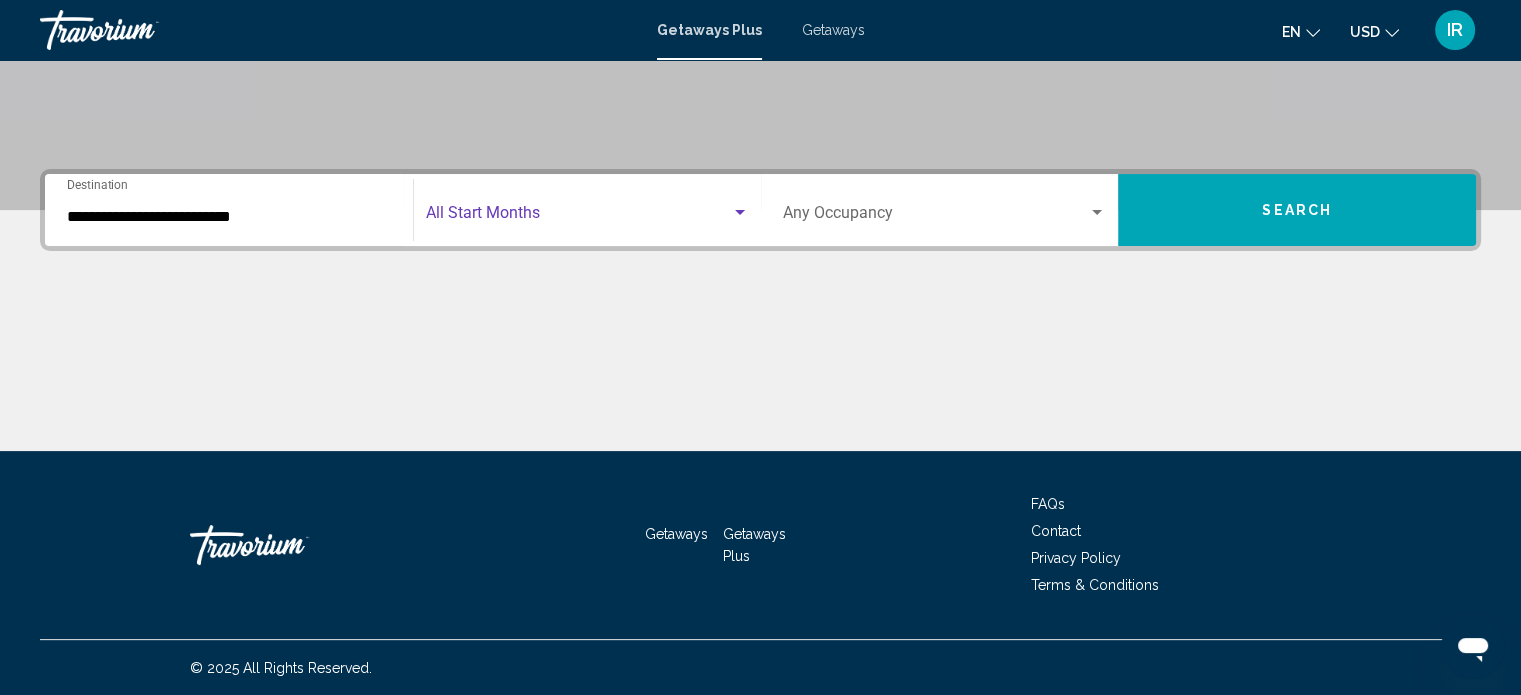 click at bounding box center (578, 217) 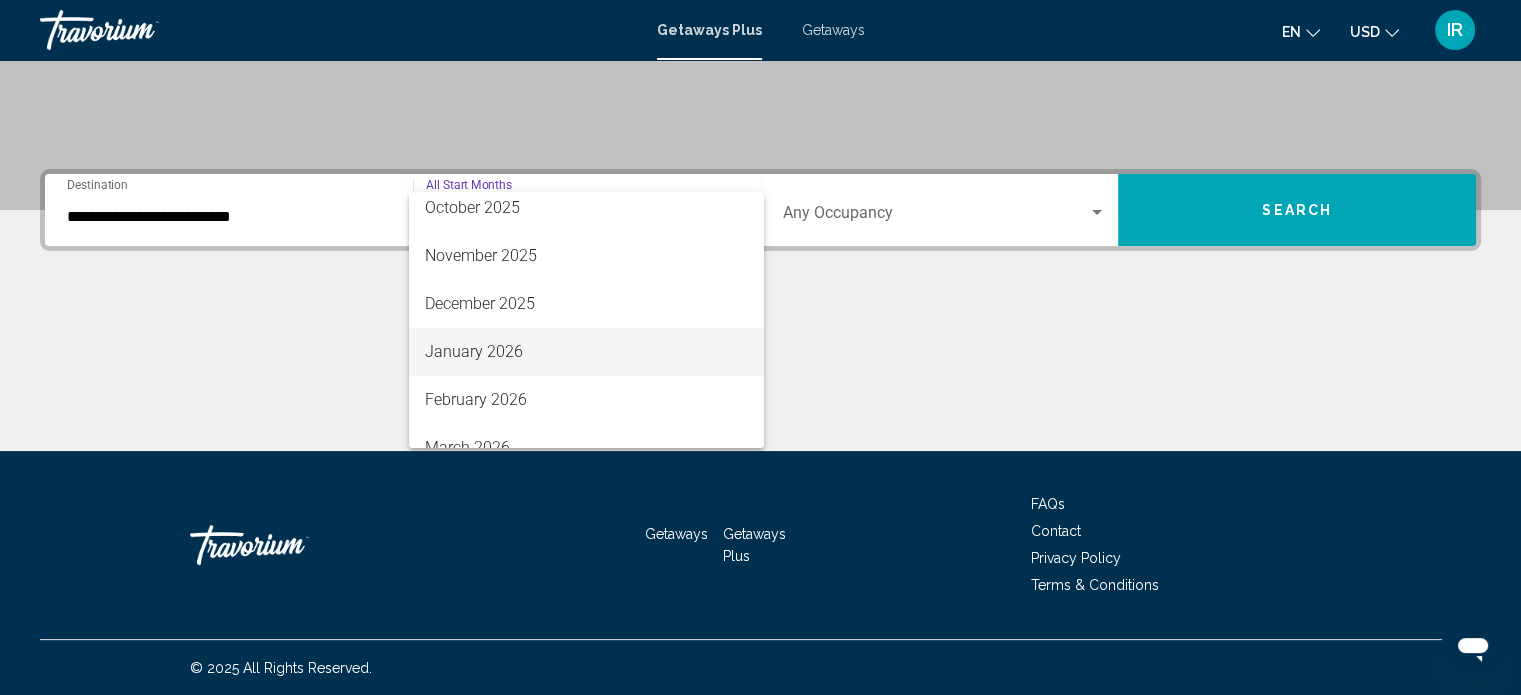 scroll, scrollTop: 200, scrollLeft: 0, axis: vertical 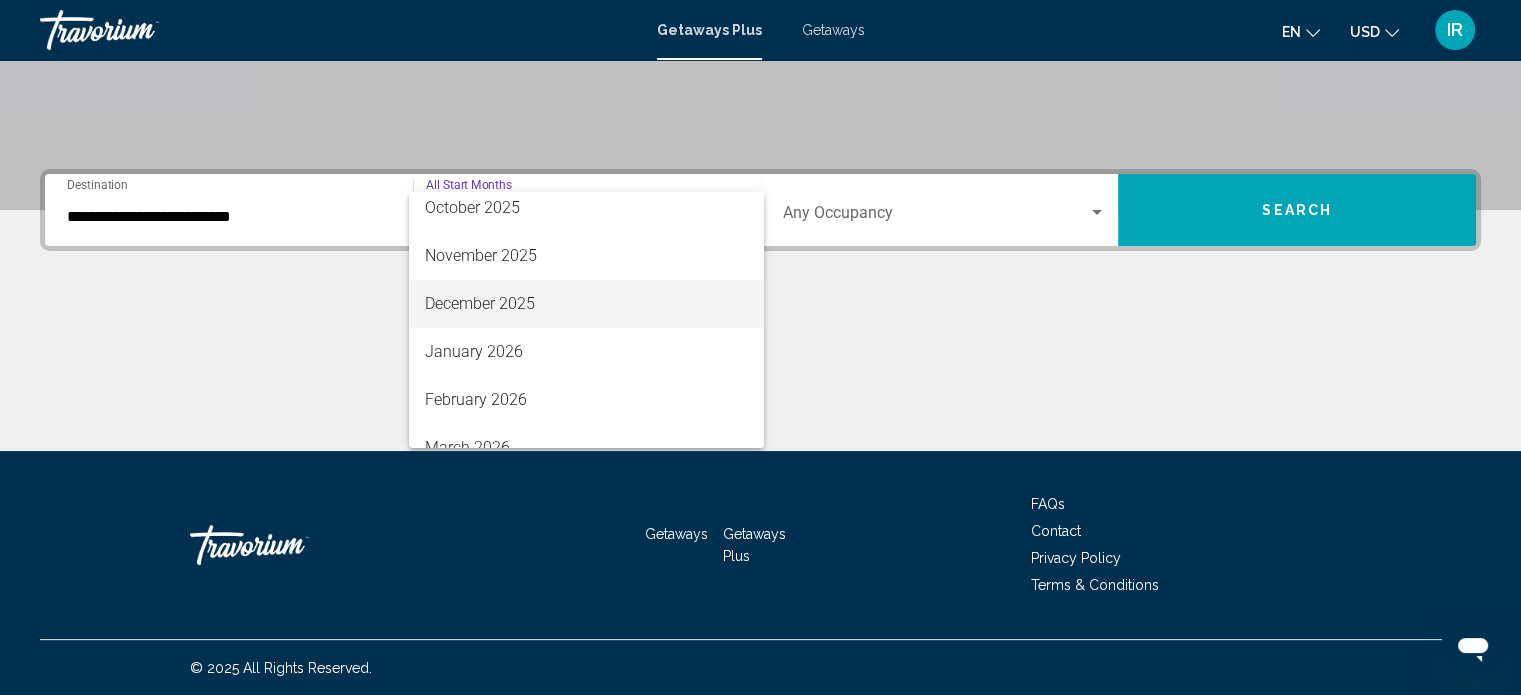 click on "December 2025" at bounding box center (586, 304) 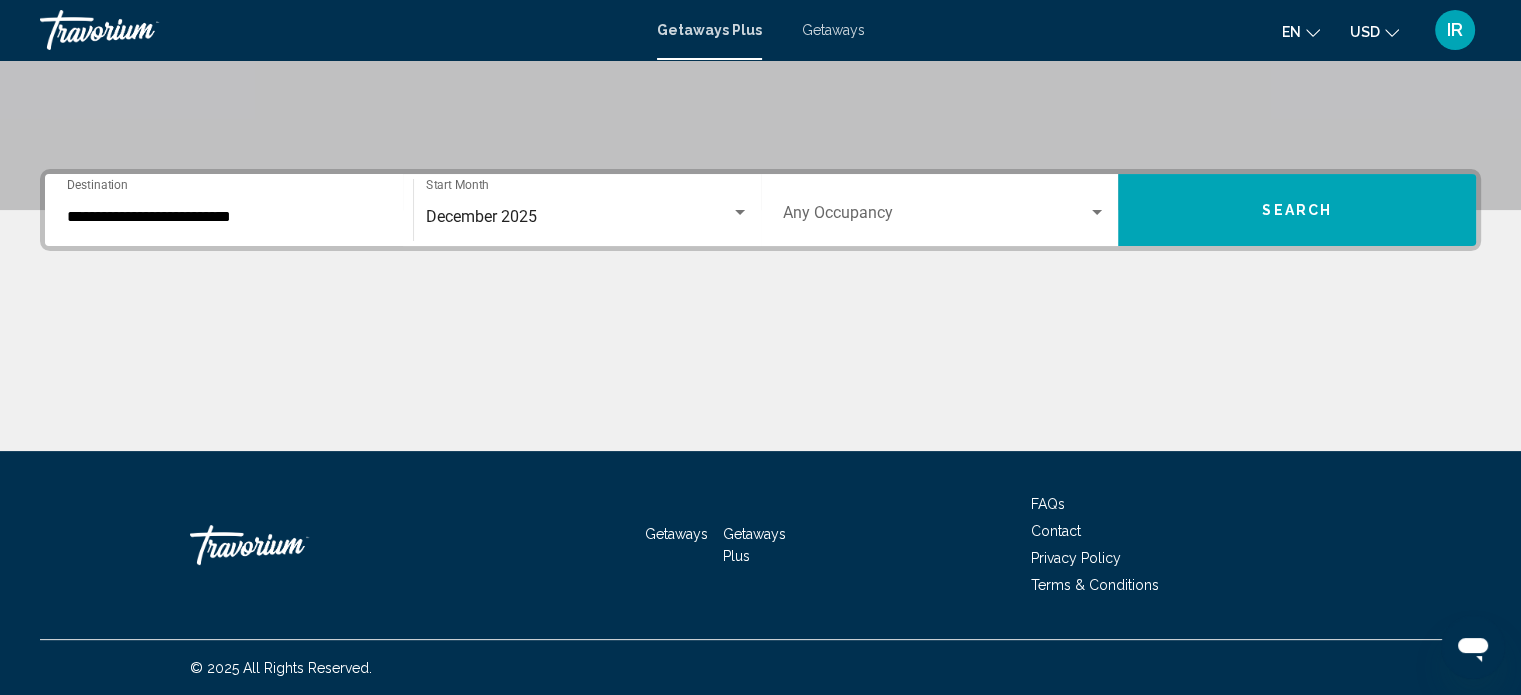 click on "Occupancy Any Occupancy" at bounding box center [945, 210] 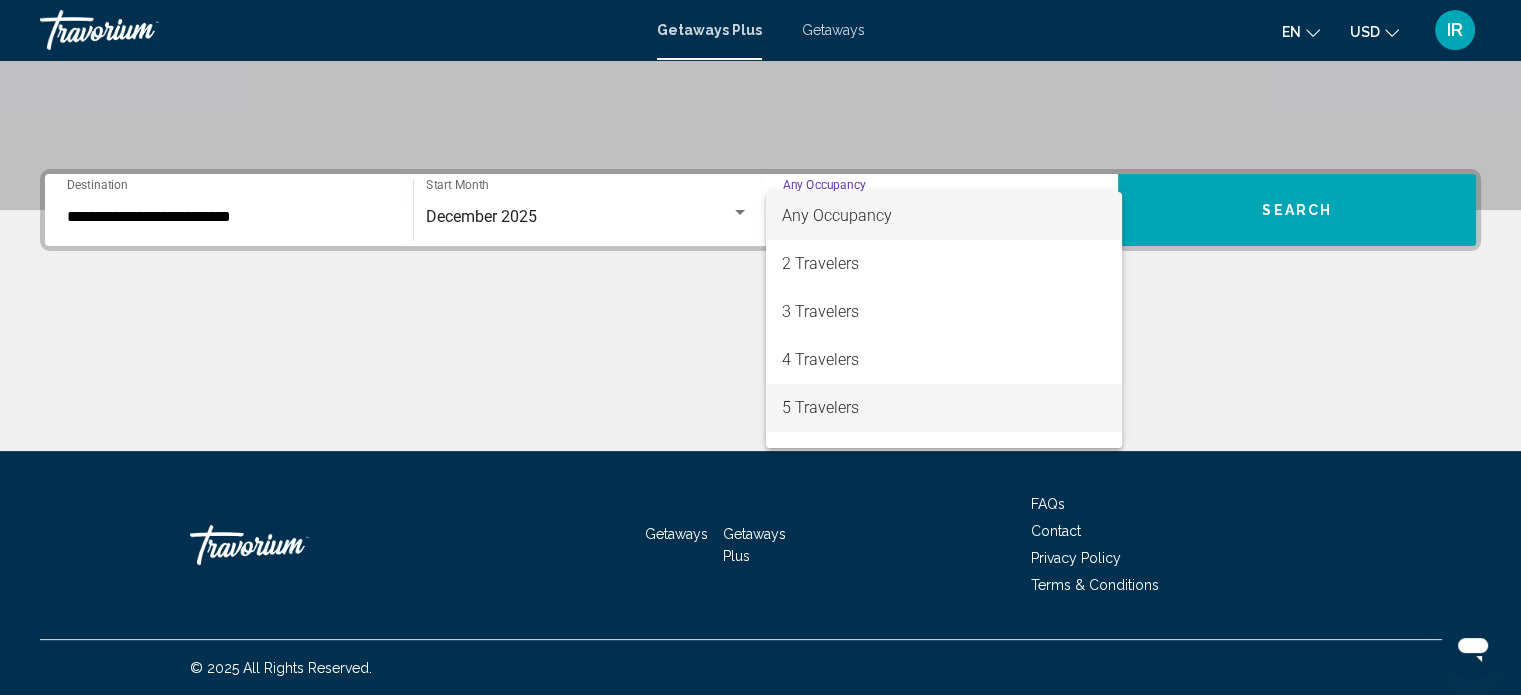 click on "5 Travelers" at bounding box center (944, 408) 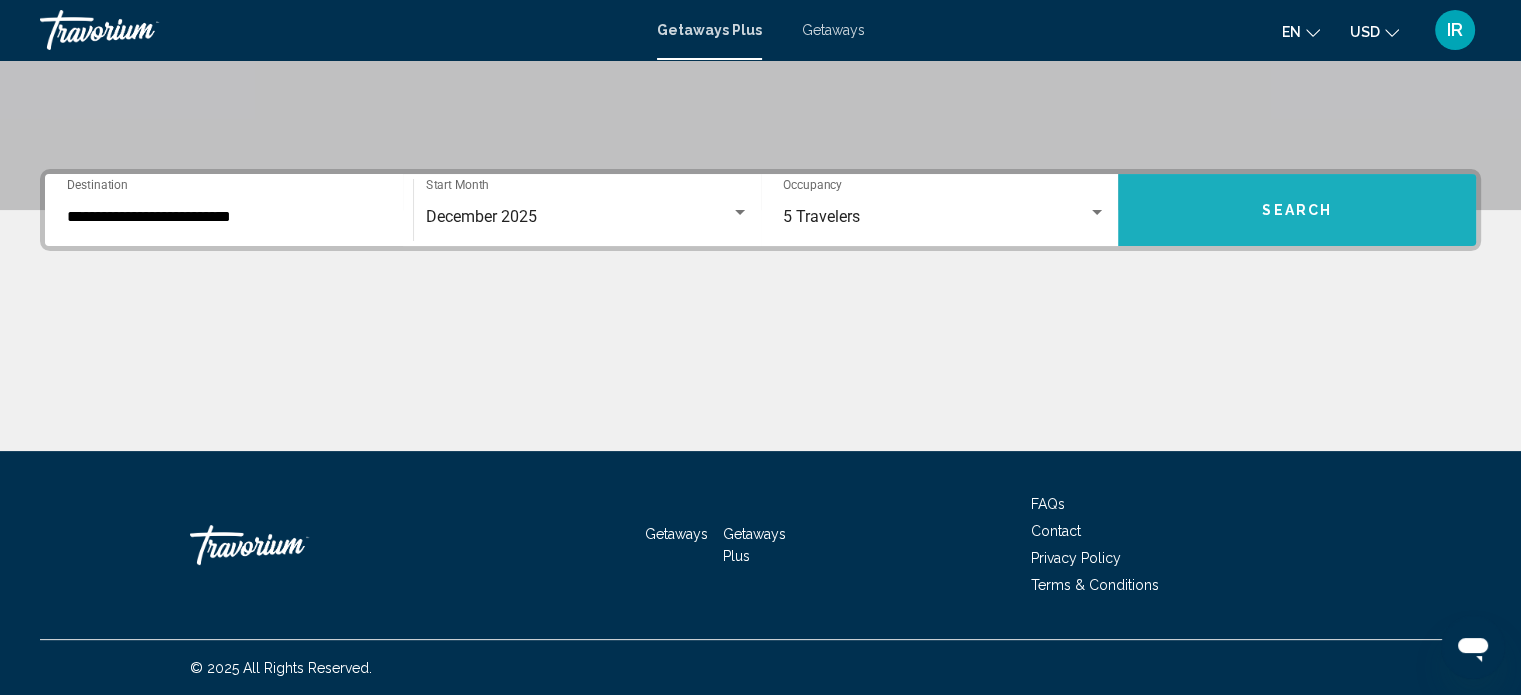 click on "Search" at bounding box center [1297, 211] 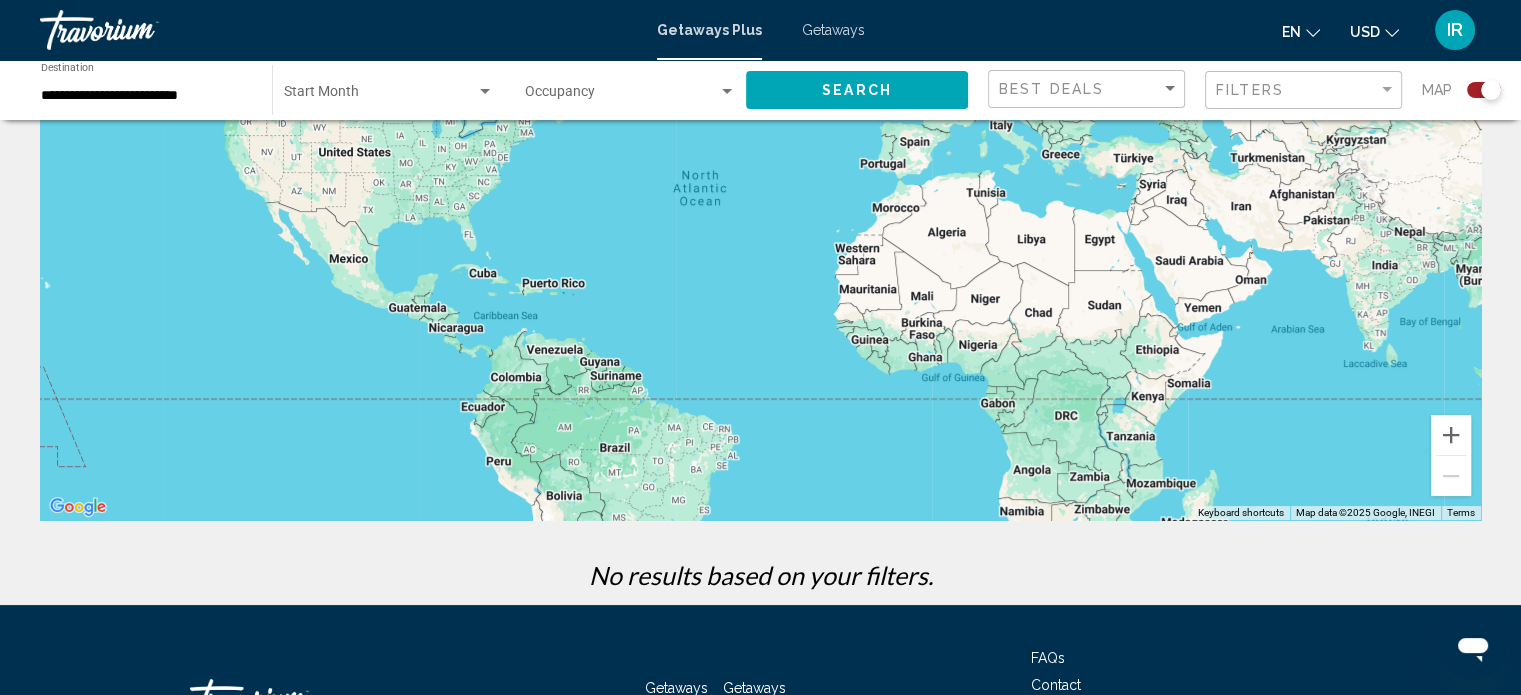scroll, scrollTop: 0, scrollLeft: 0, axis: both 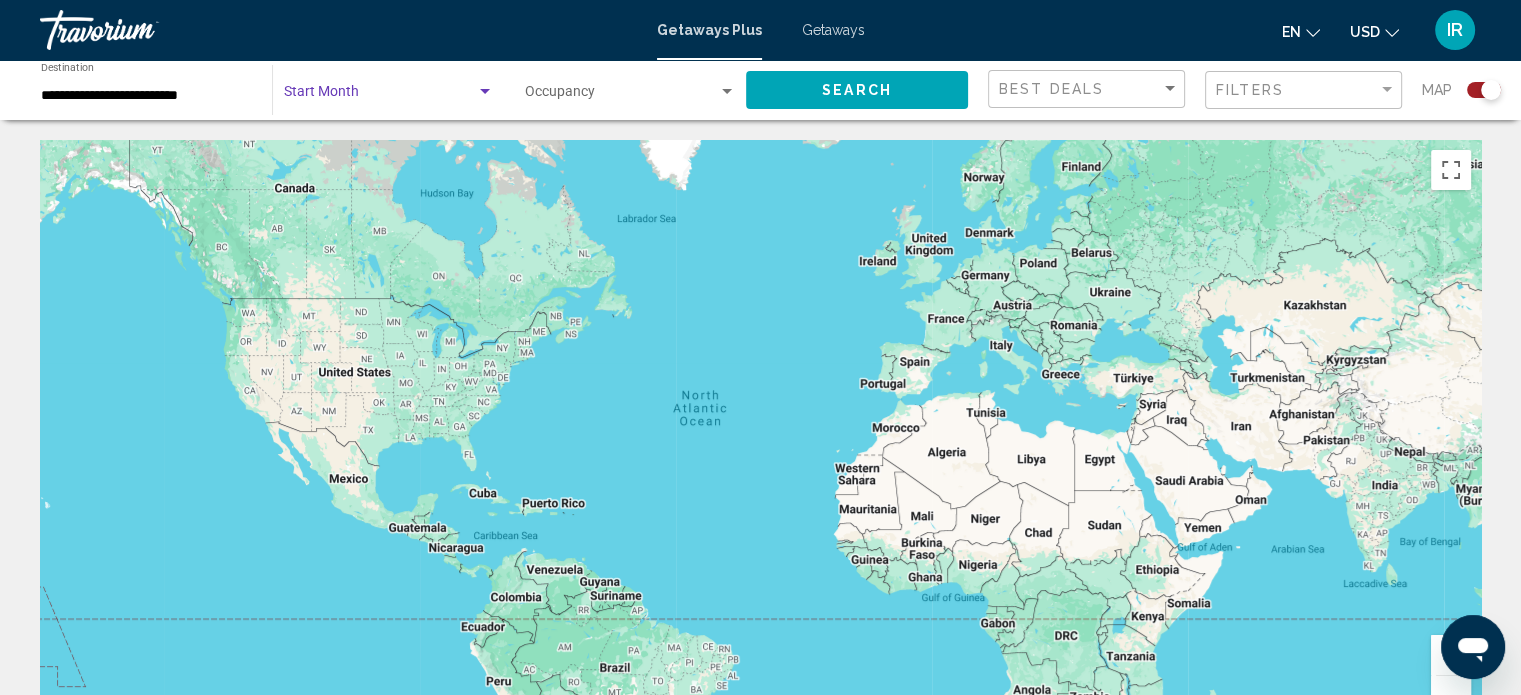 click at bounding box center (380, 96) 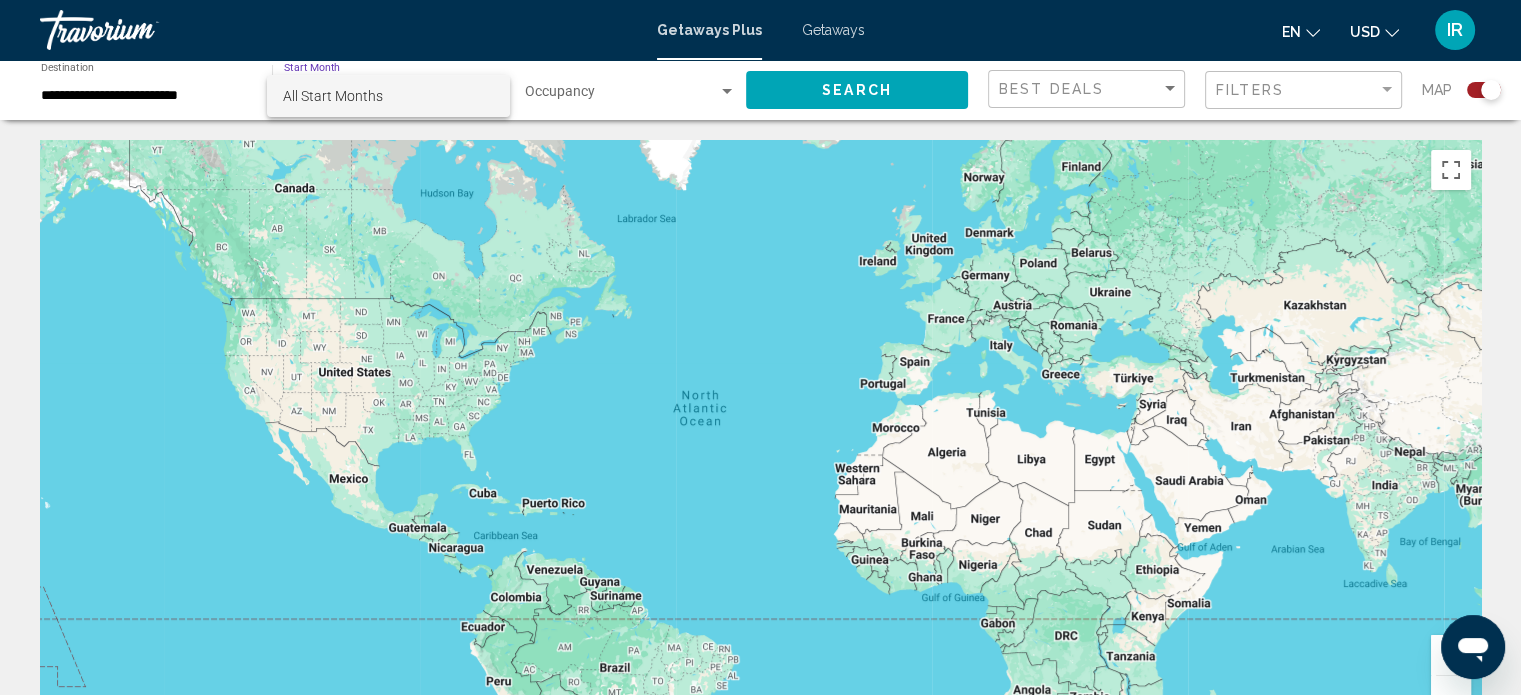 click on "All Start Months" at bounding box center [388, 96] 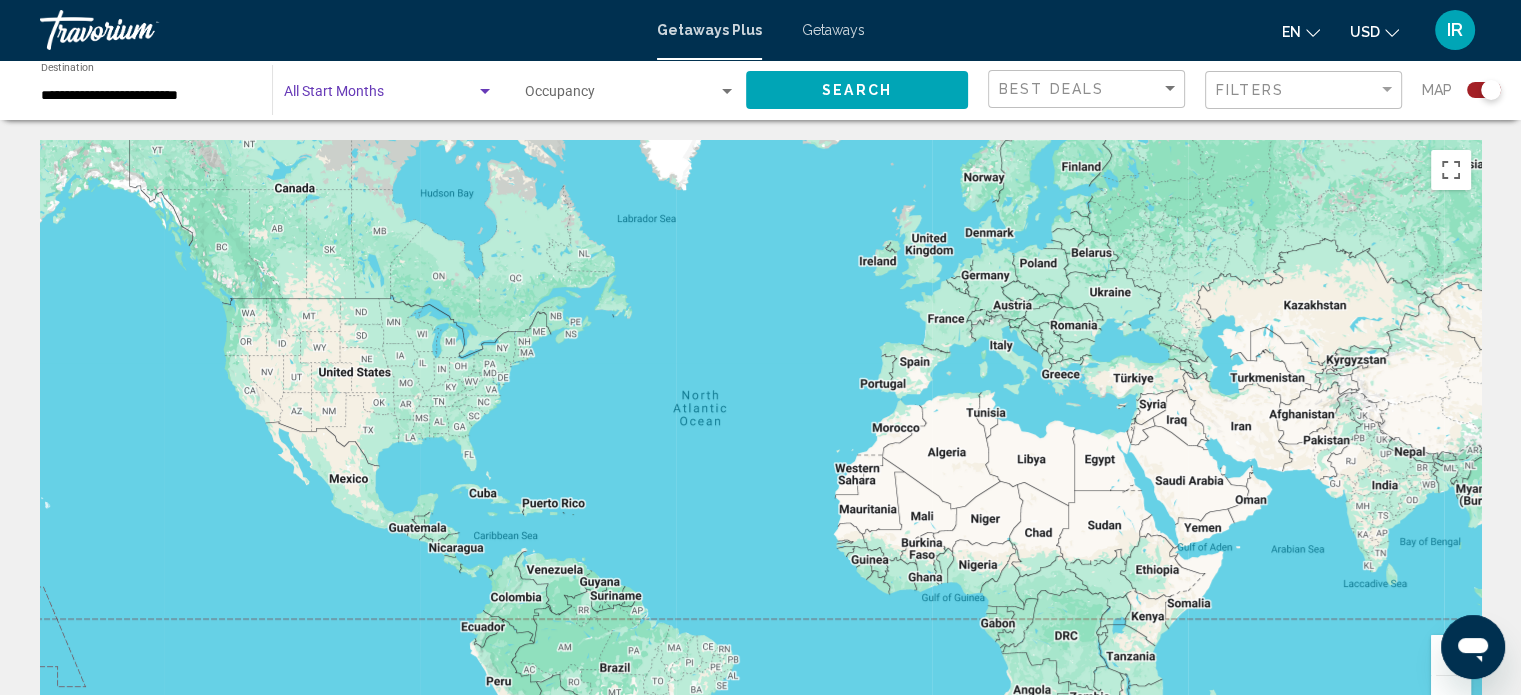 click at bounding box center [621, 96] 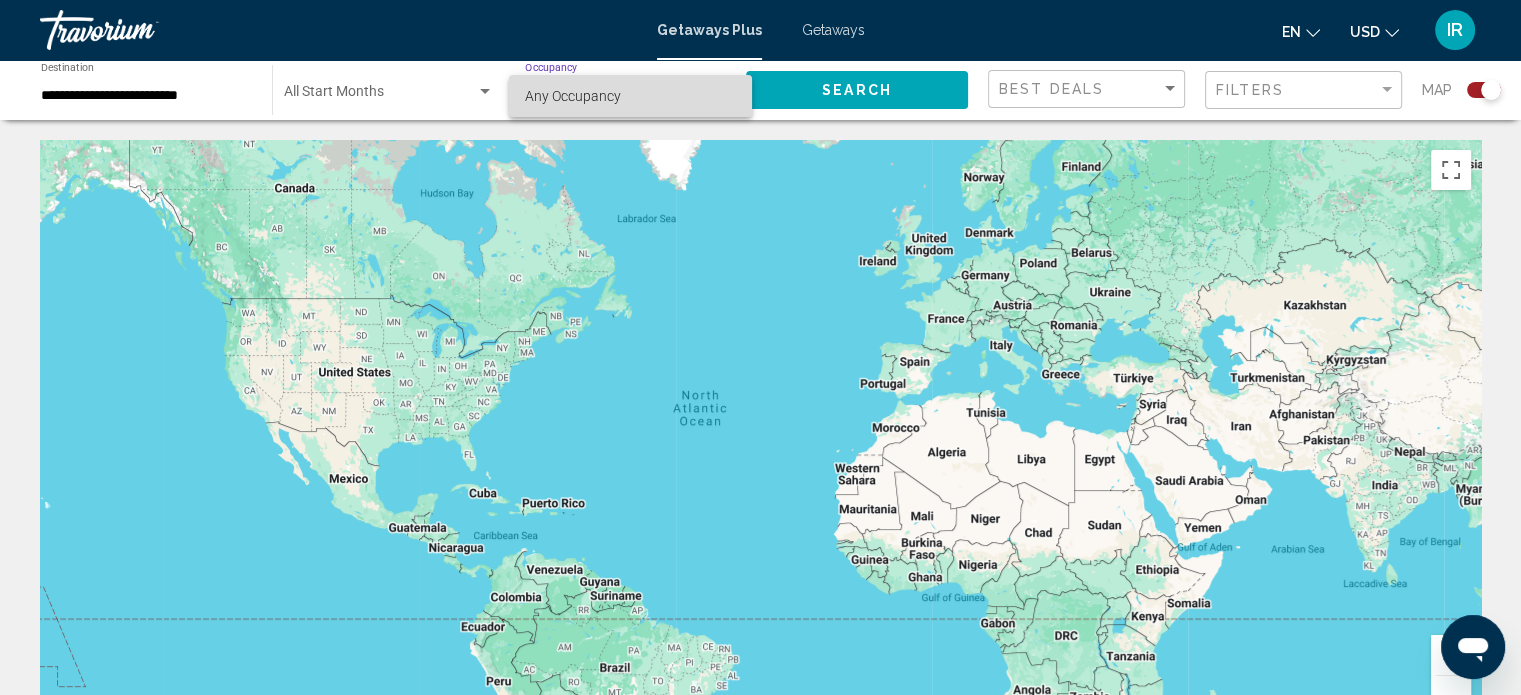 click on "Any Occupancy" at bounding box center [573, 96] 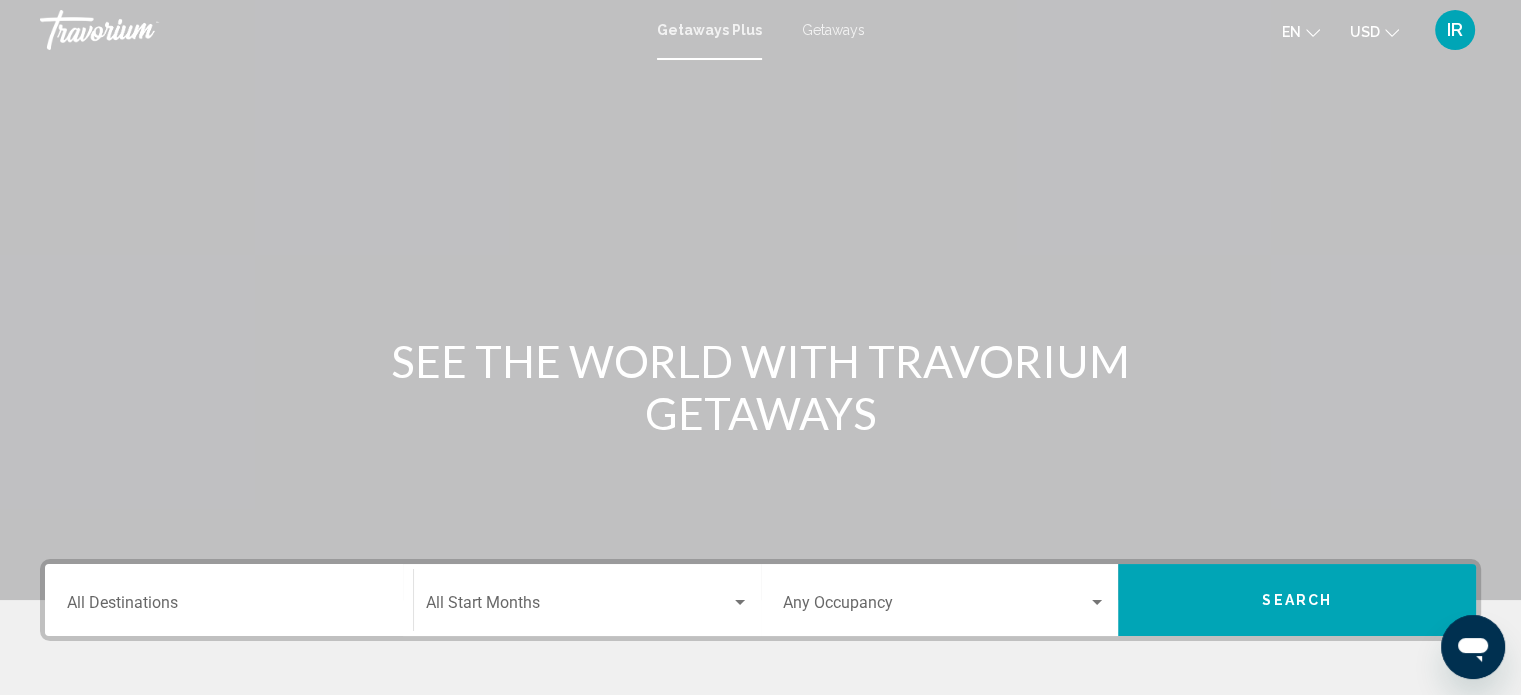 click on "Destination All Destinations" at bounding box center [229, 607] 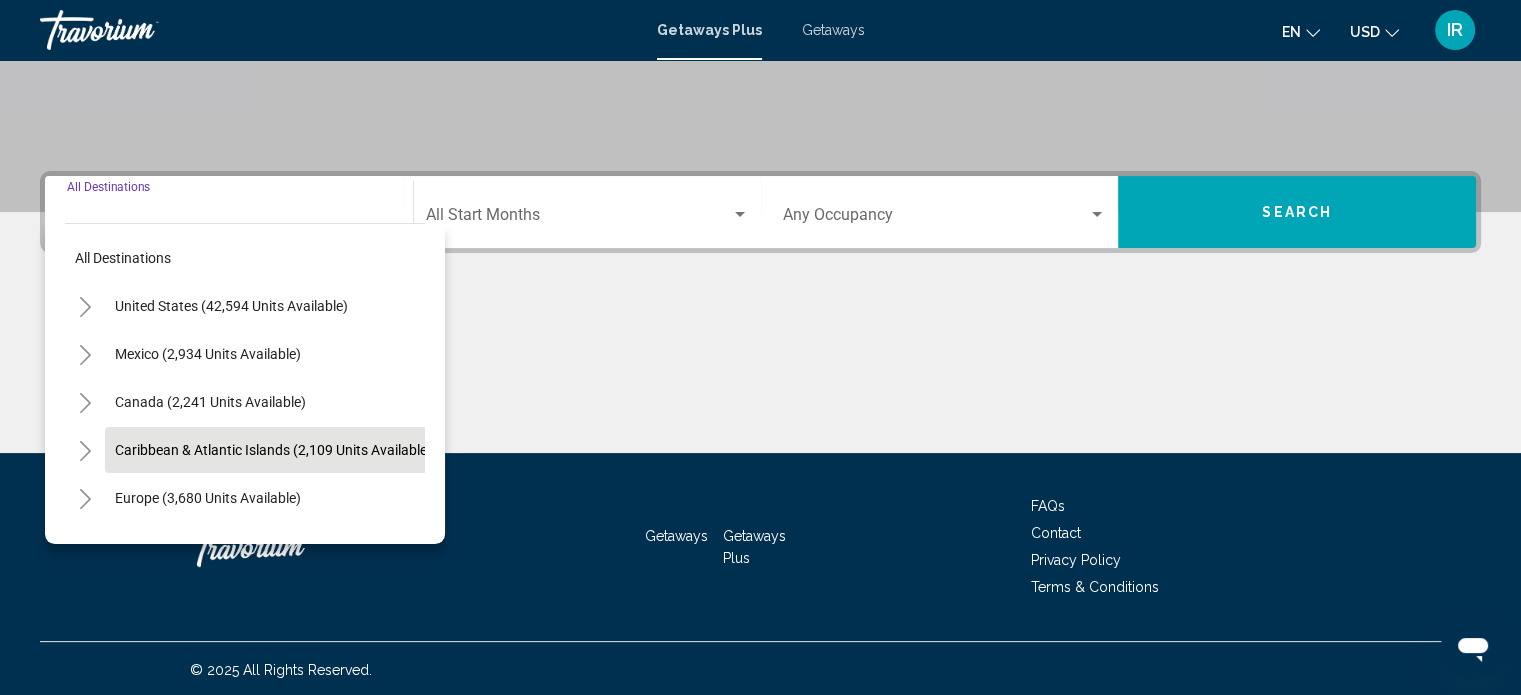 scroll, scrollTop: 390, scrollLeft: 0, axis: vertical 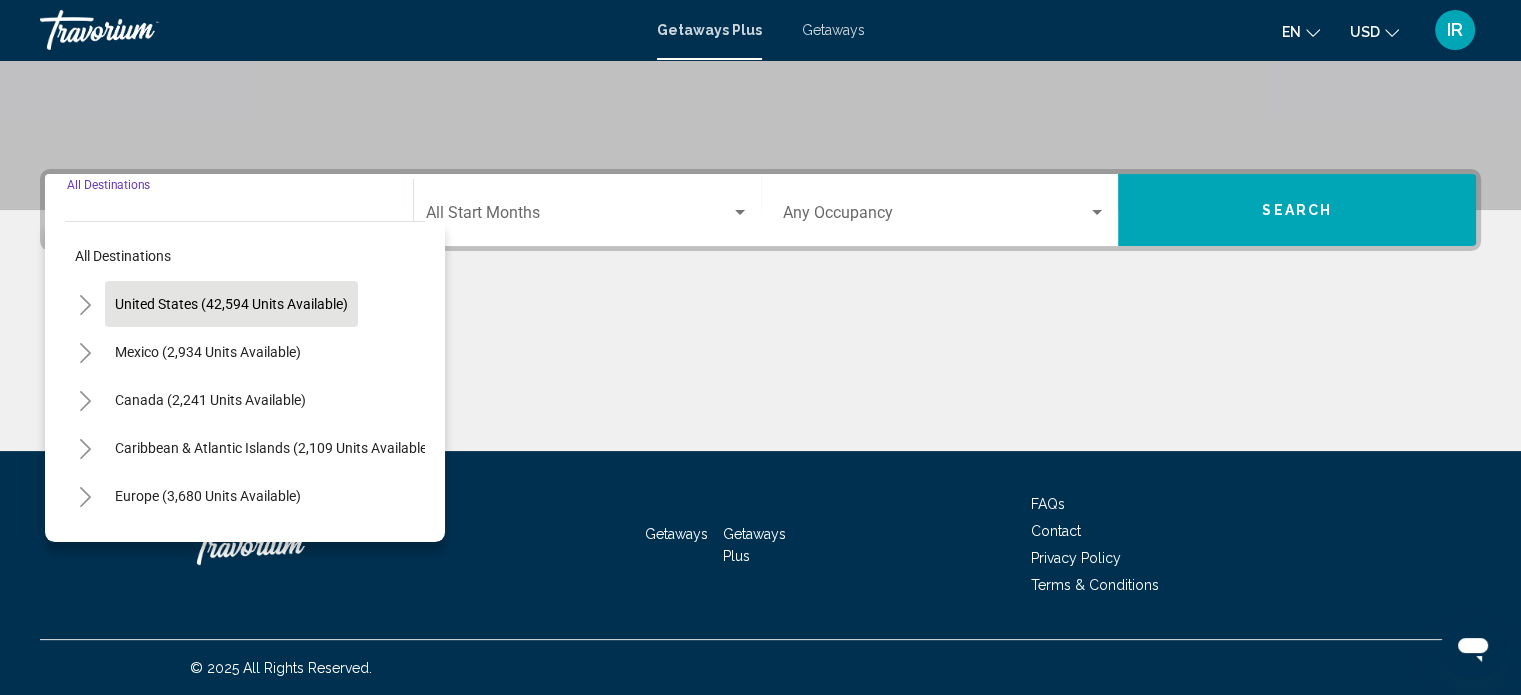 click on "United States (42,594 units available)" at bounding box center [208, 352] 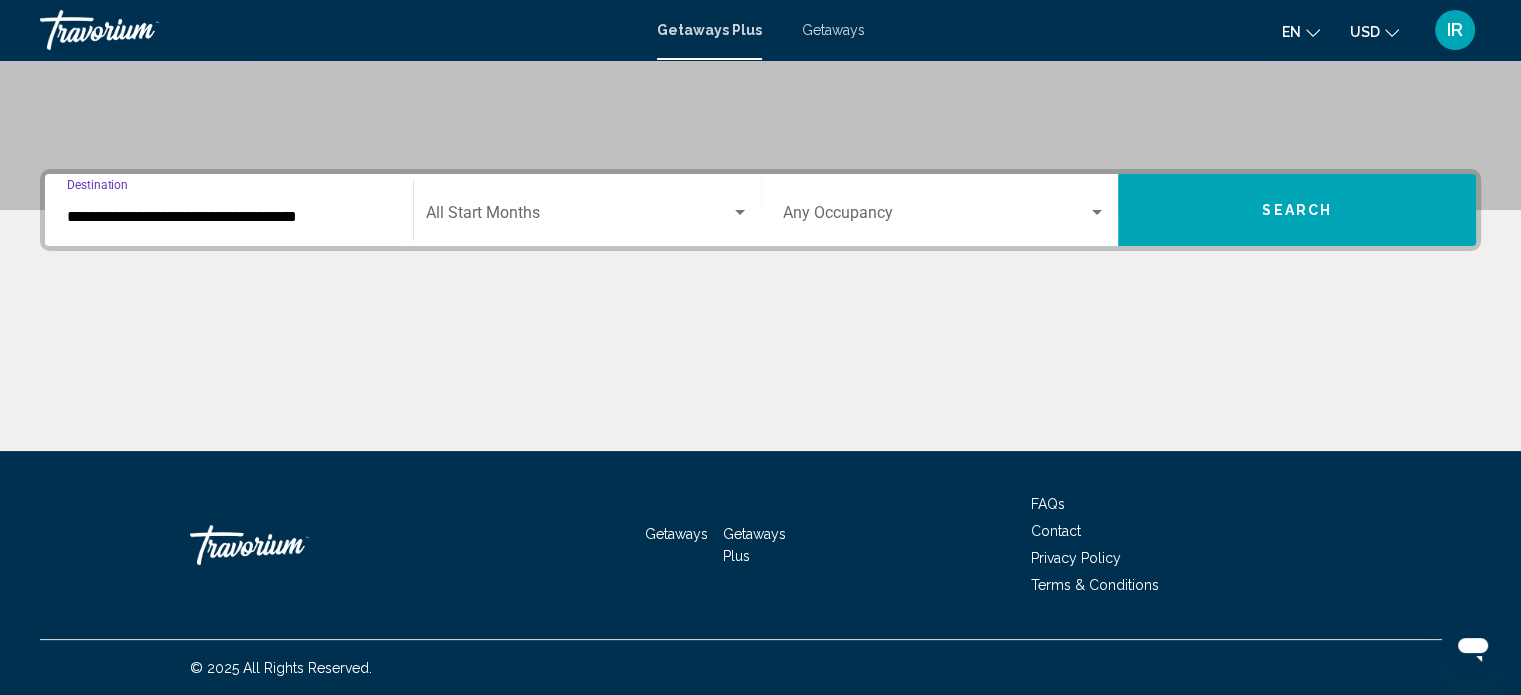 click on "**********" at bounding box center (229, 217) 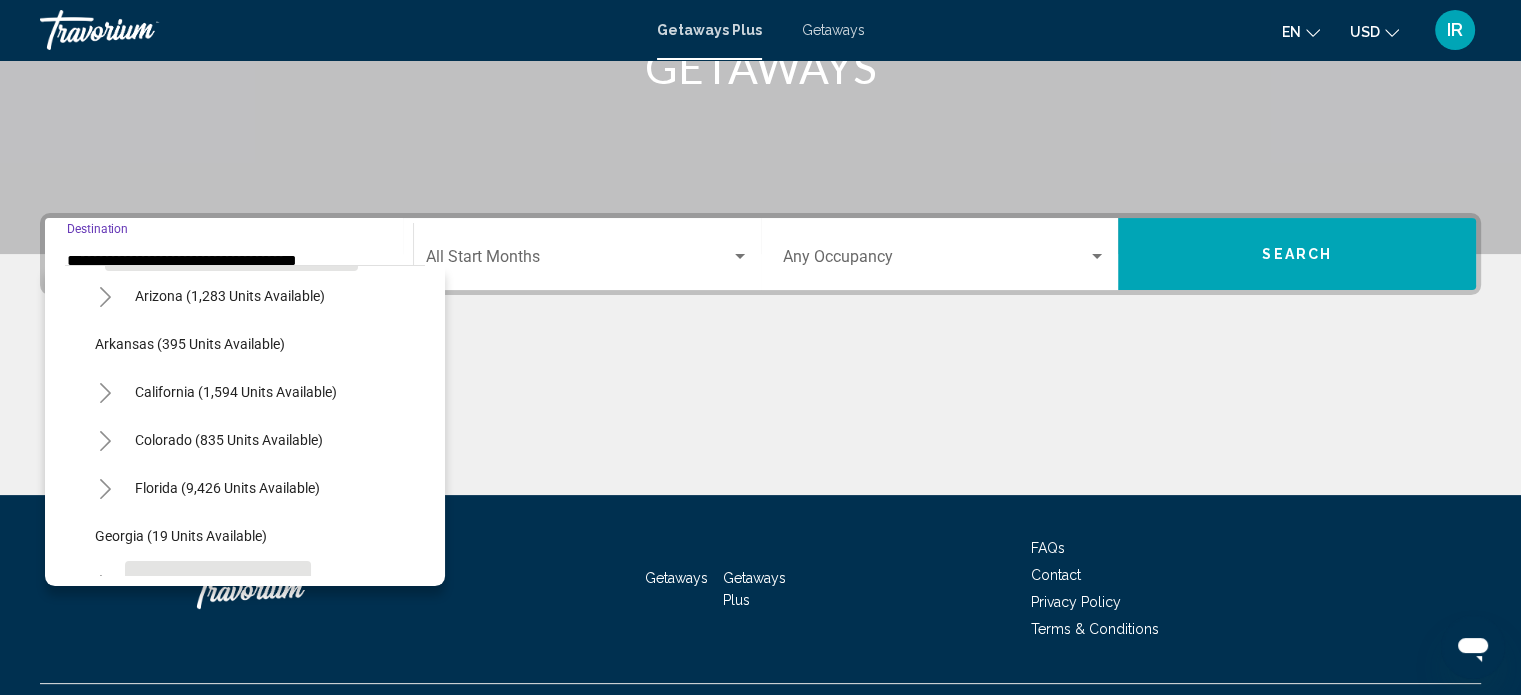 scroll, scrollTop: 200, scrollLeft: 0, axis: vertical 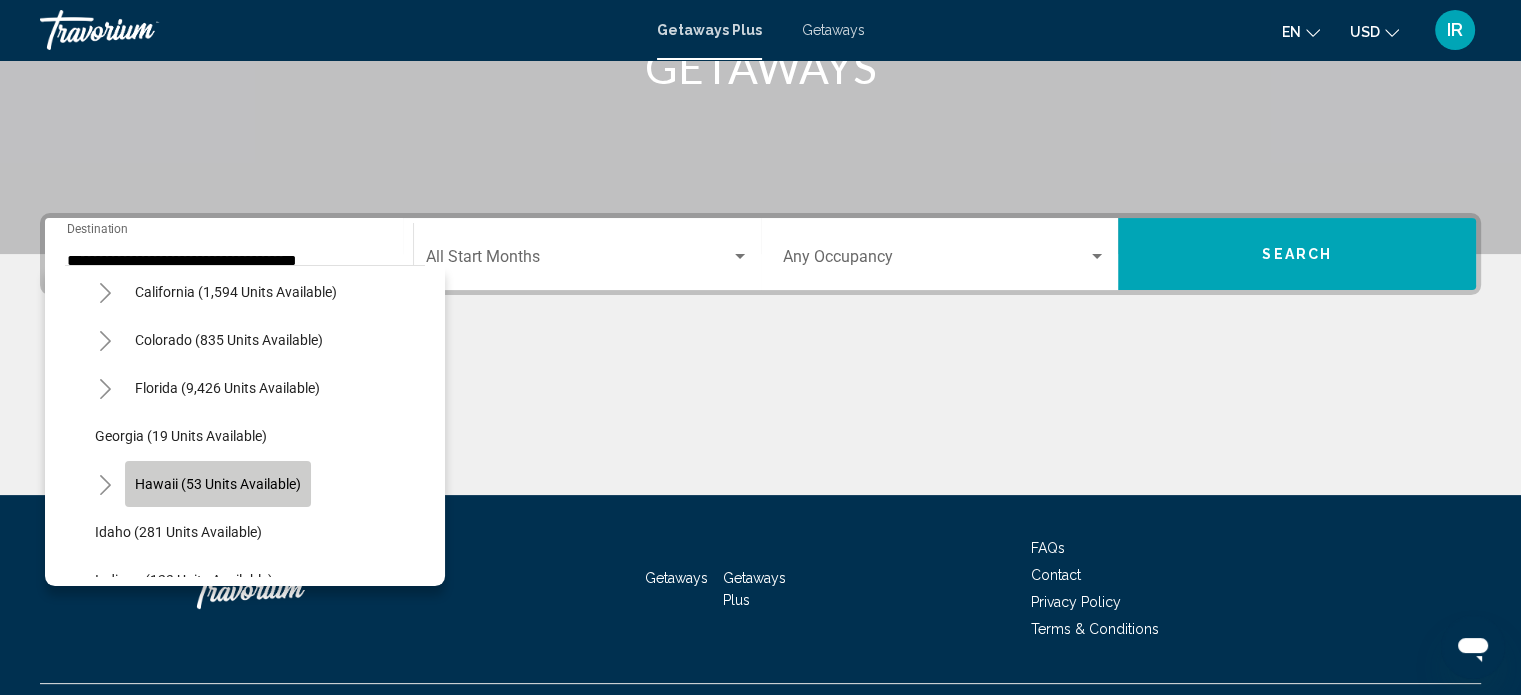 click on "Hawaii (53 units available)" 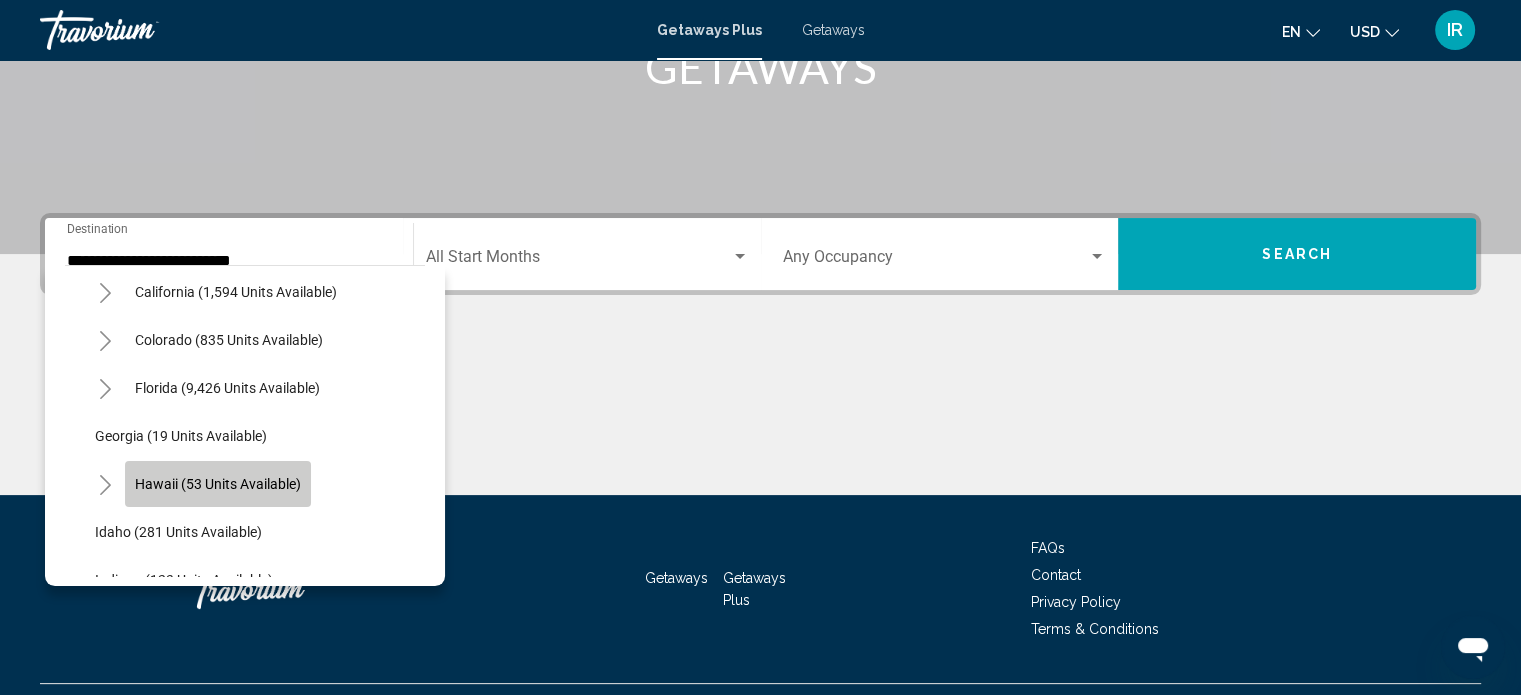 scroll, scrollTop: 390, scrollLeft: 0, axis: vertical 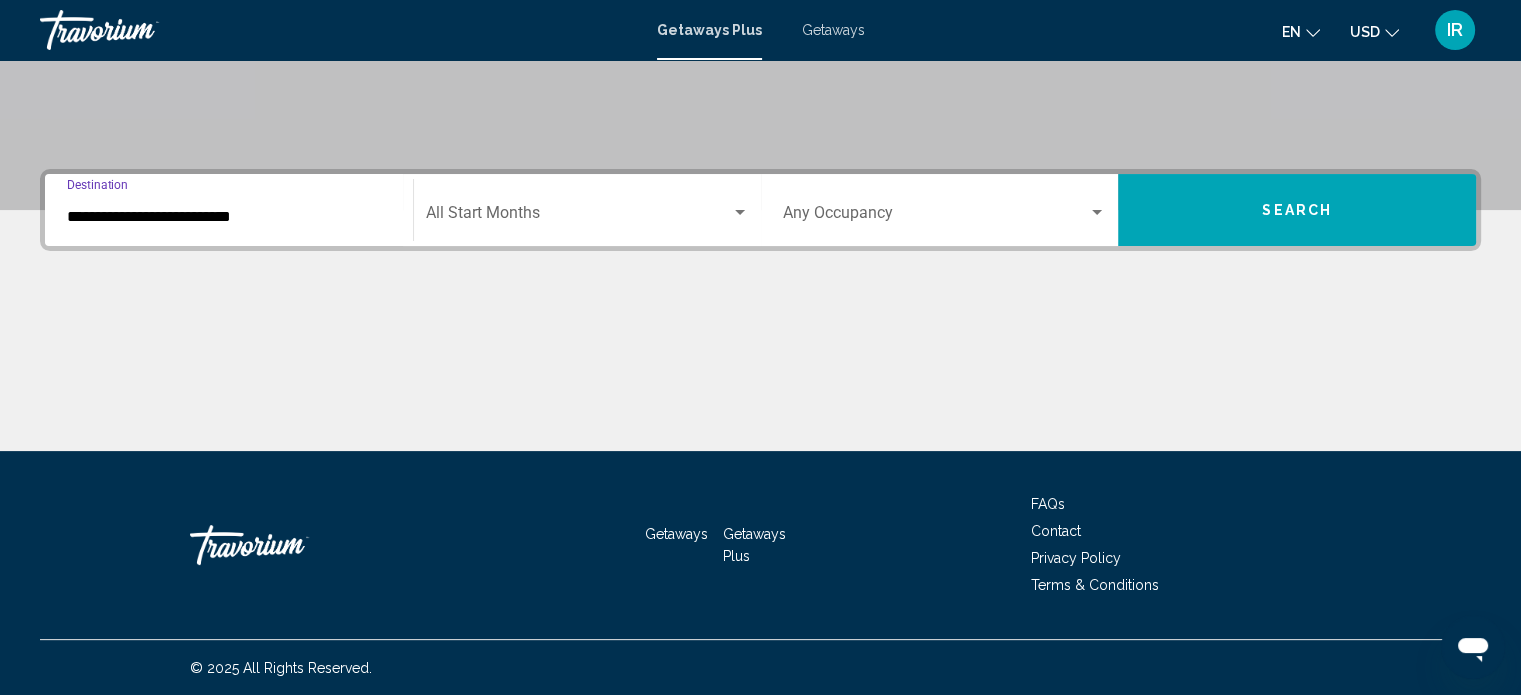 click at bounding box center [578, 217] 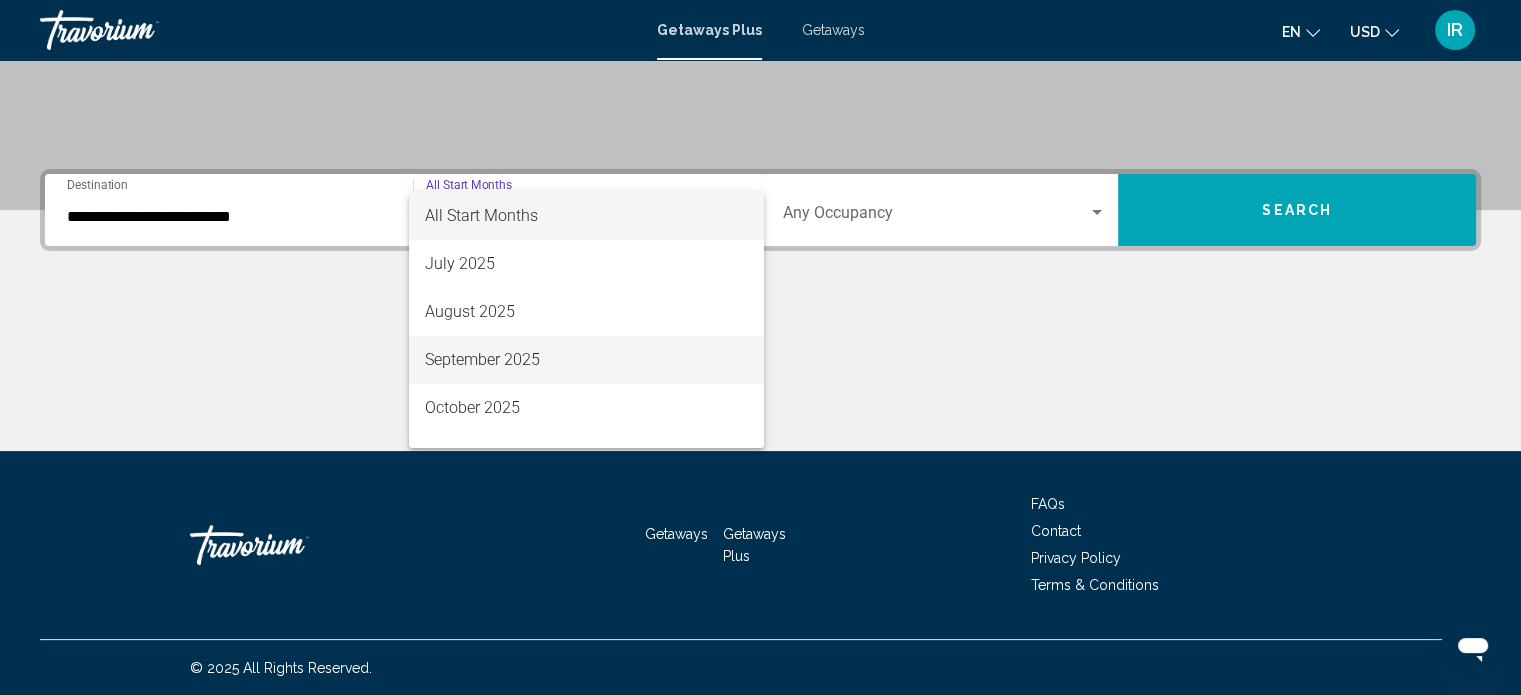 scroll, scrollTop: 100, scrollLeft: 0, axis: vertical 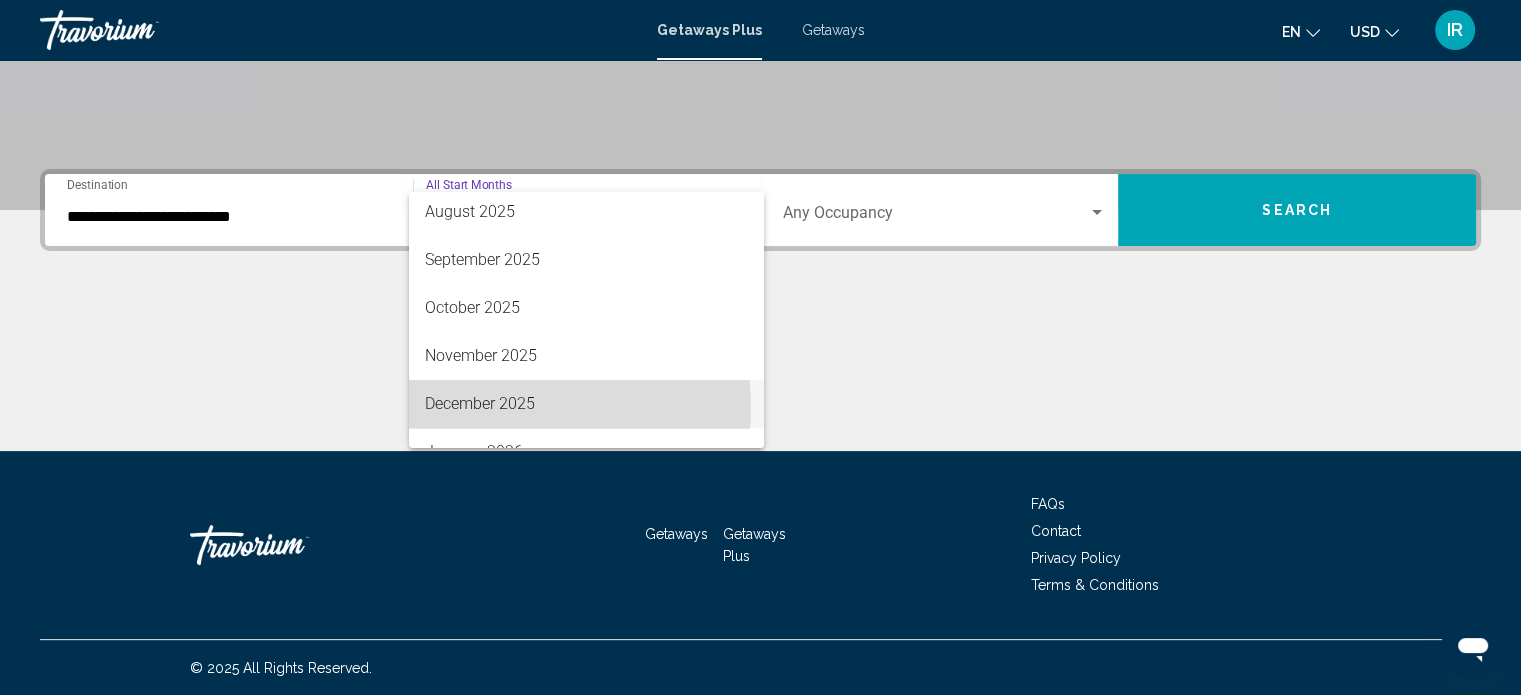 click on "December 2025" at bounding box center [586, 404] 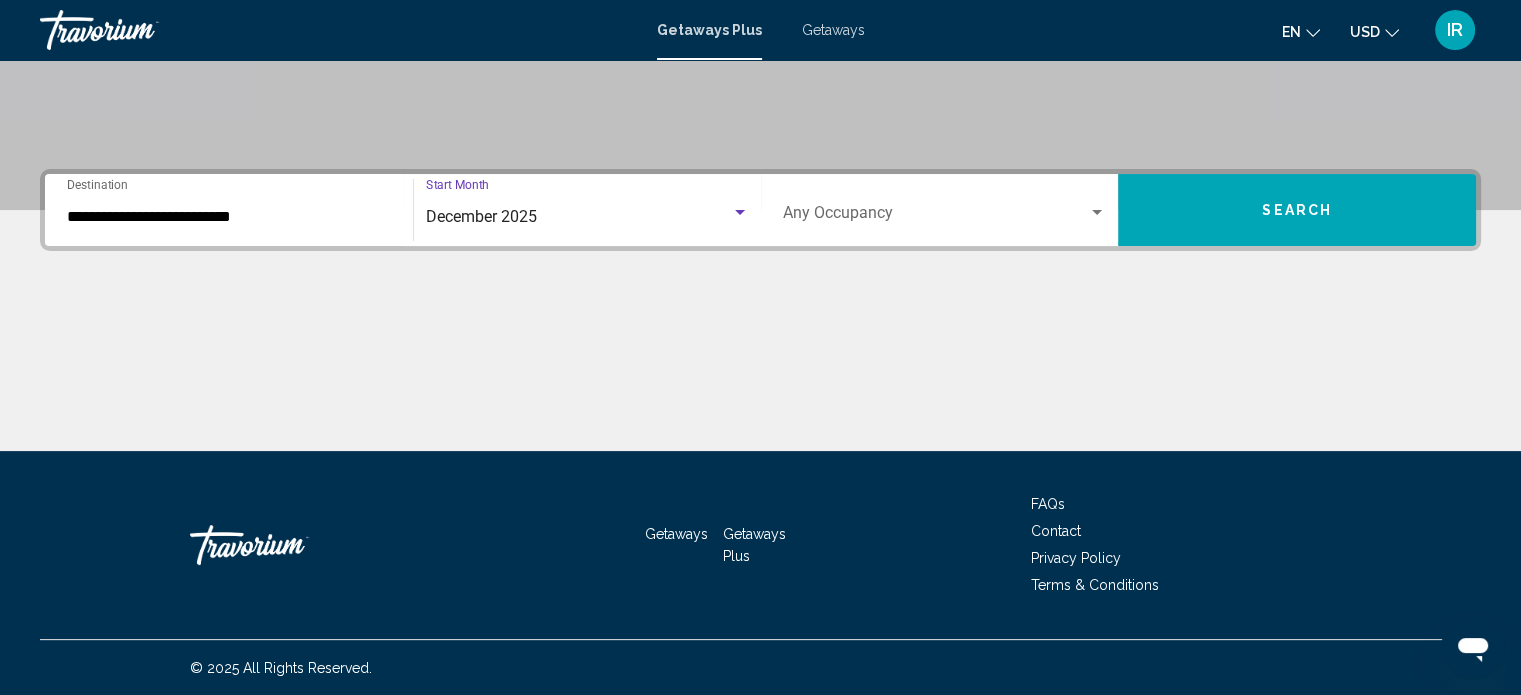click on "Occupancy Any Occupancy" at bounding box center [945, 210] 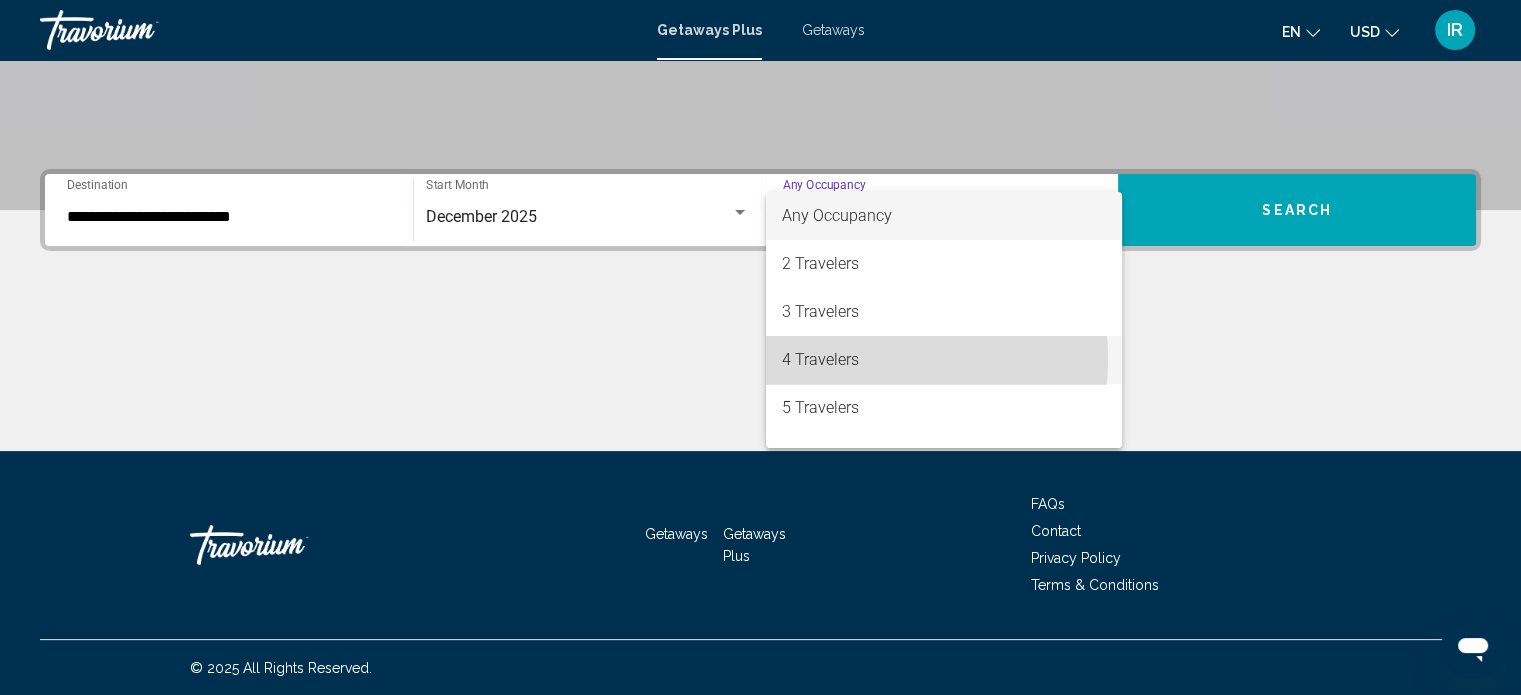 click on "4 Travelers" at bounding box center (944, 360) 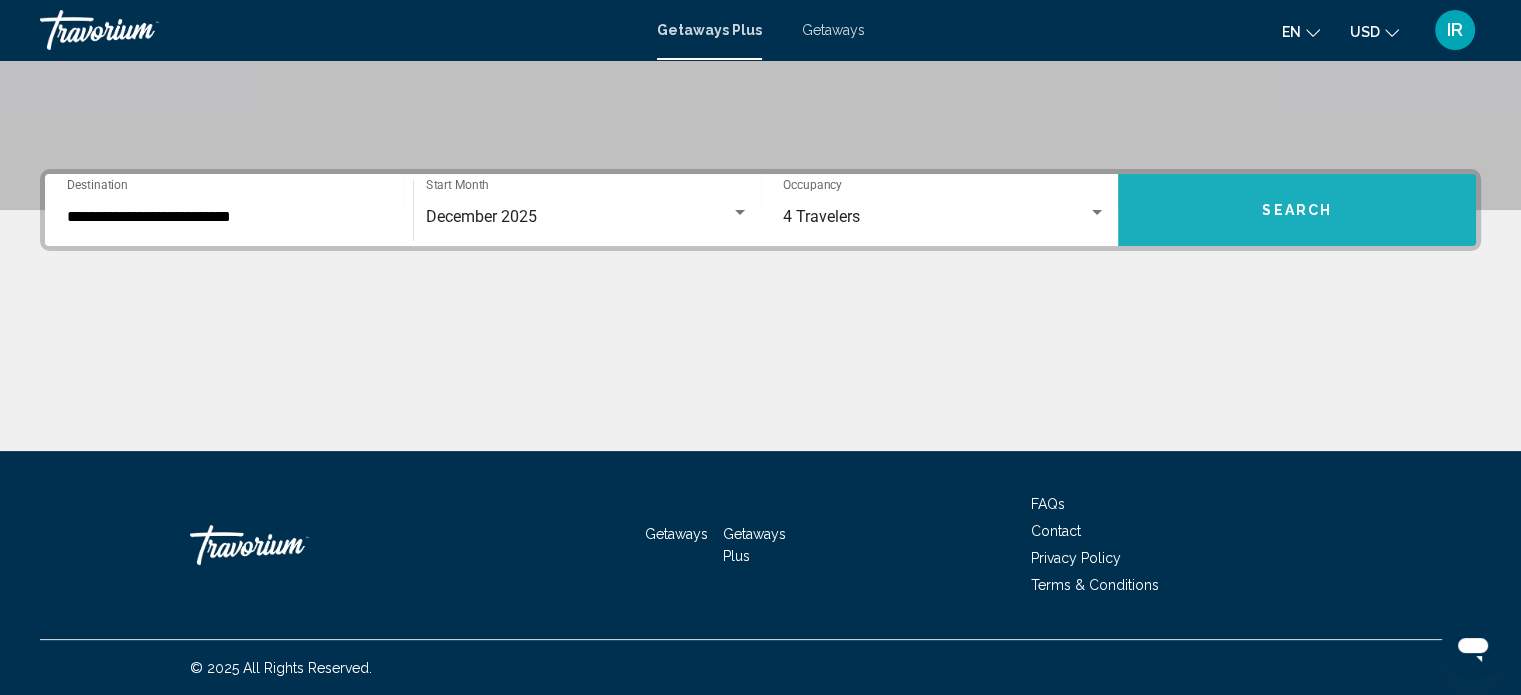 click on "Search" at bounding box center (1297, 211) 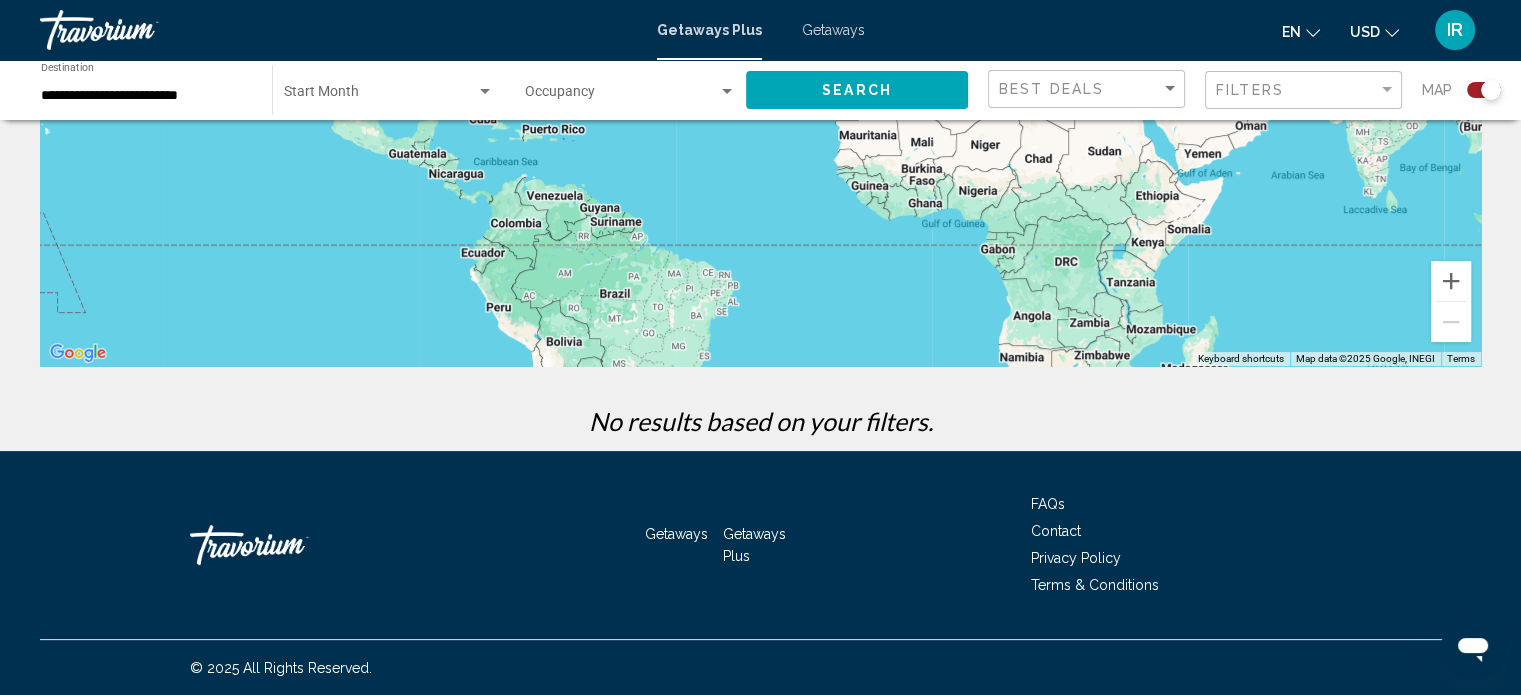 scroll, scrollTop: 0, scrollLeft: 0, axis: both 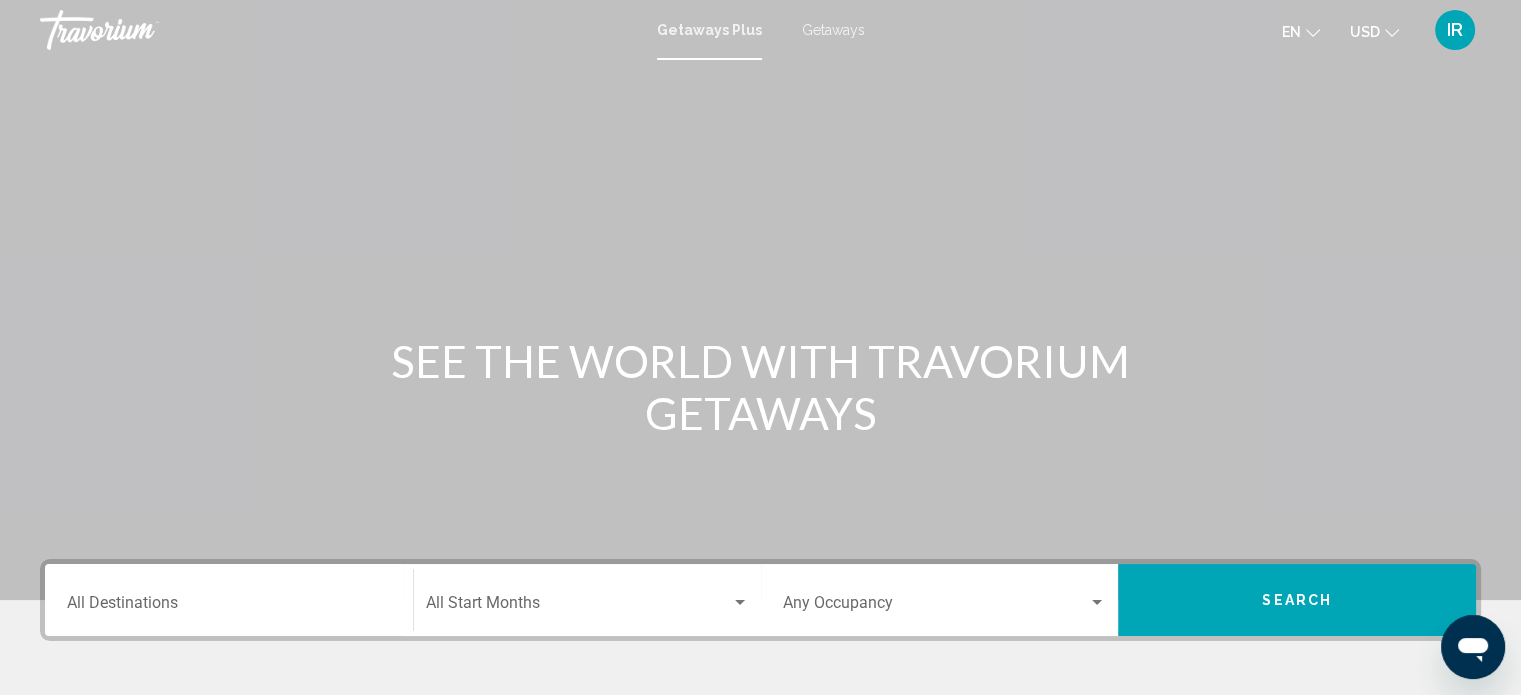 click on "Destination All Destinations" at bounding box center [229, 600] 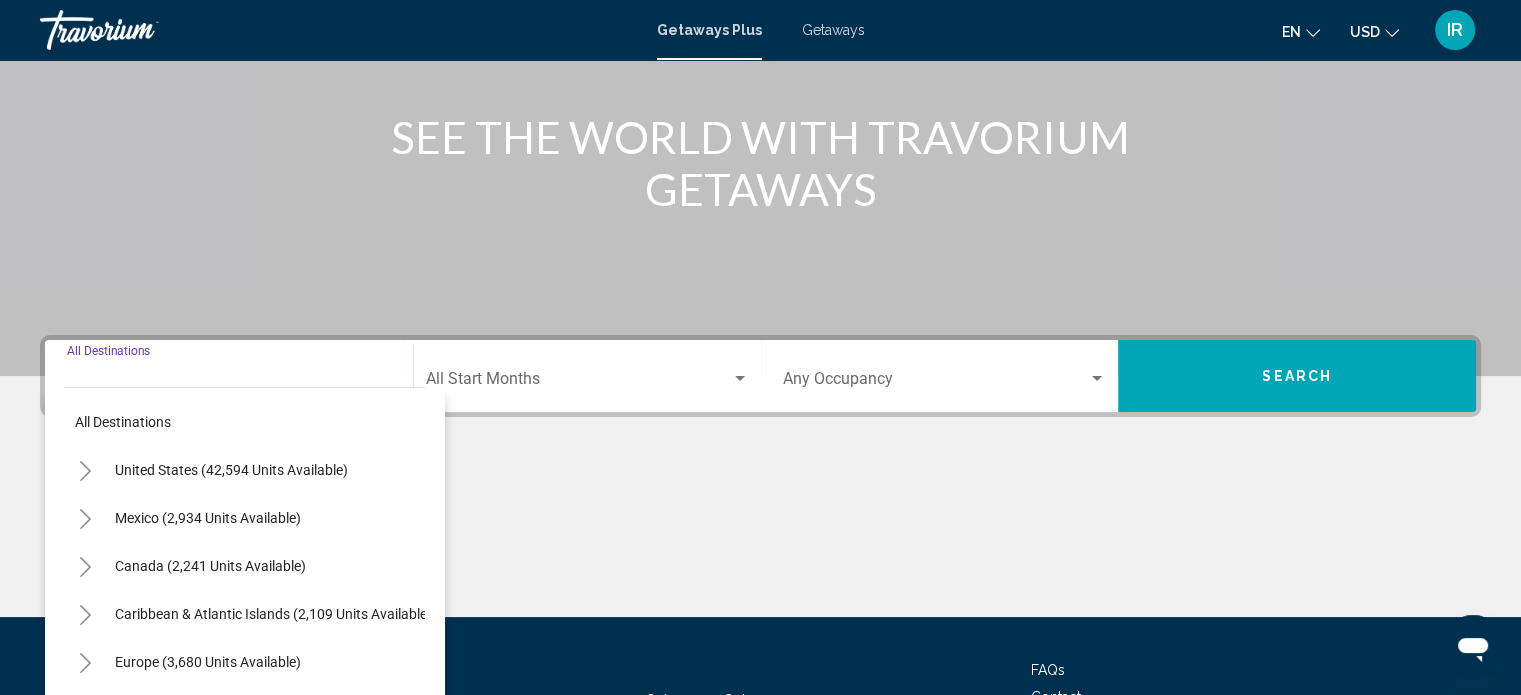 scroll, scrollTop: 390, scrollLeft: 0, axis: vertical 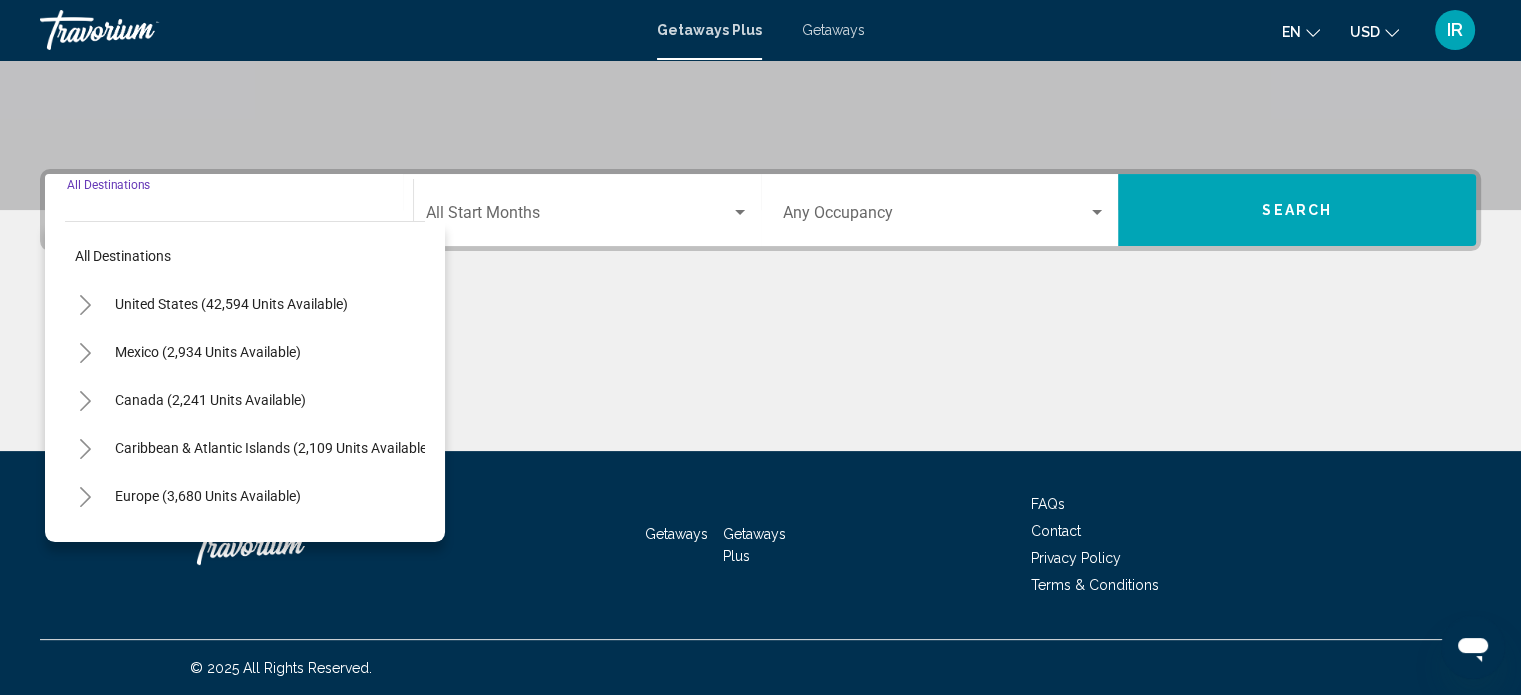 click 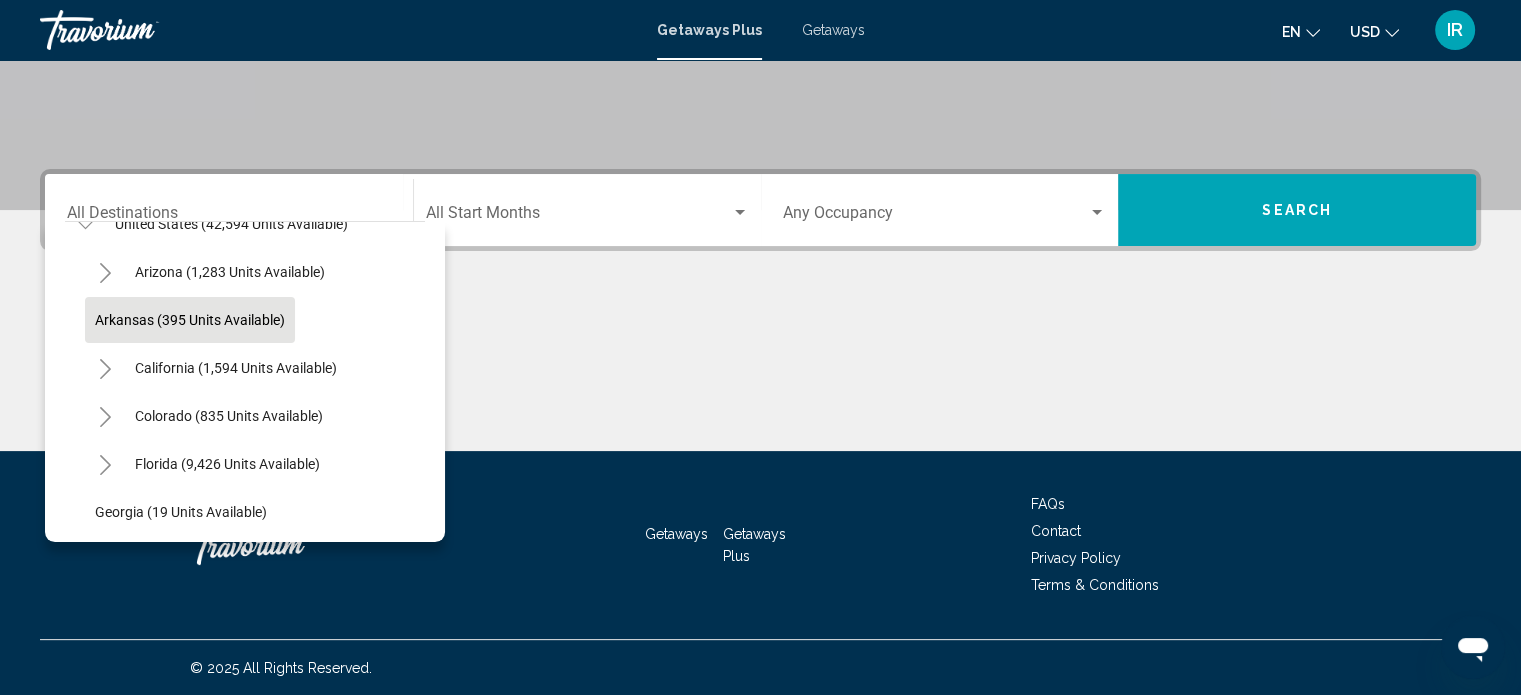 scroll, scrollTop: 200, scrollLeft: 0, axis: vertical 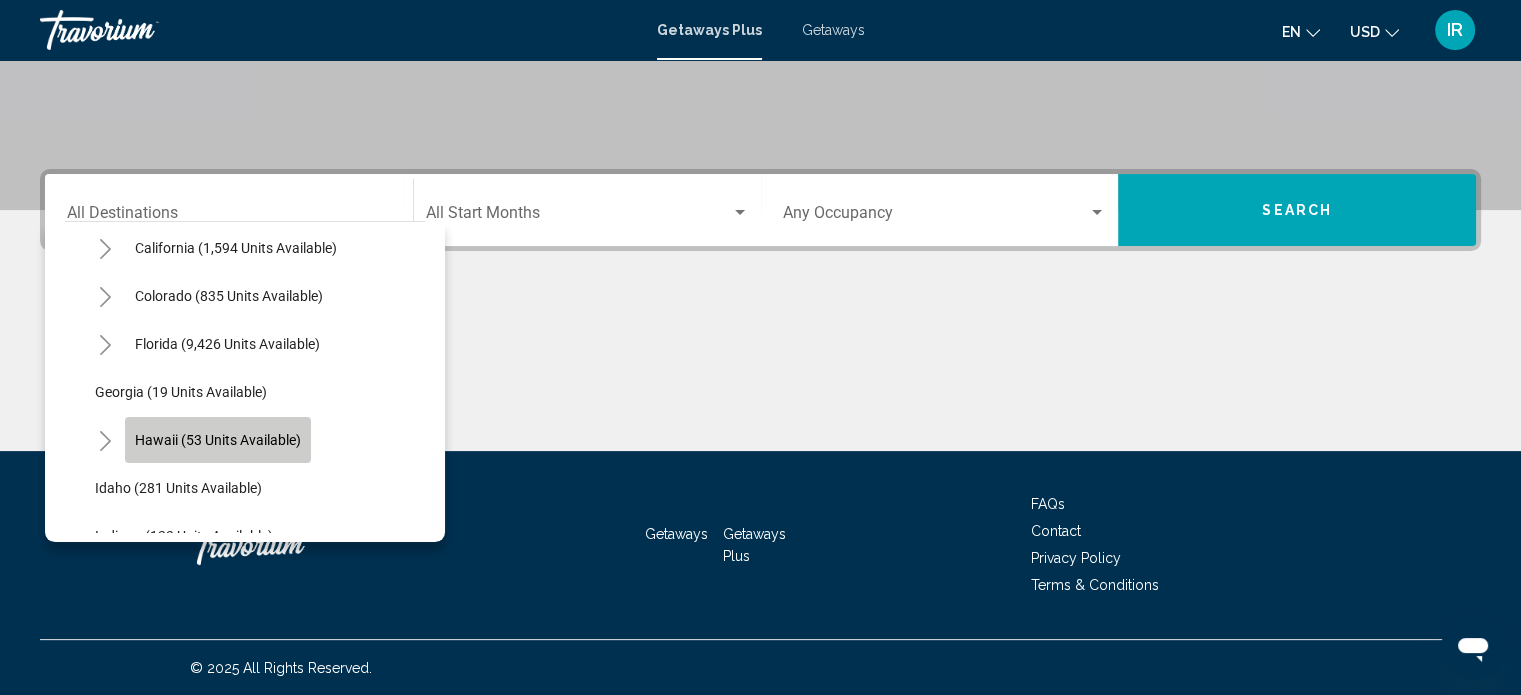 click on "Hawaii (53 units available)" 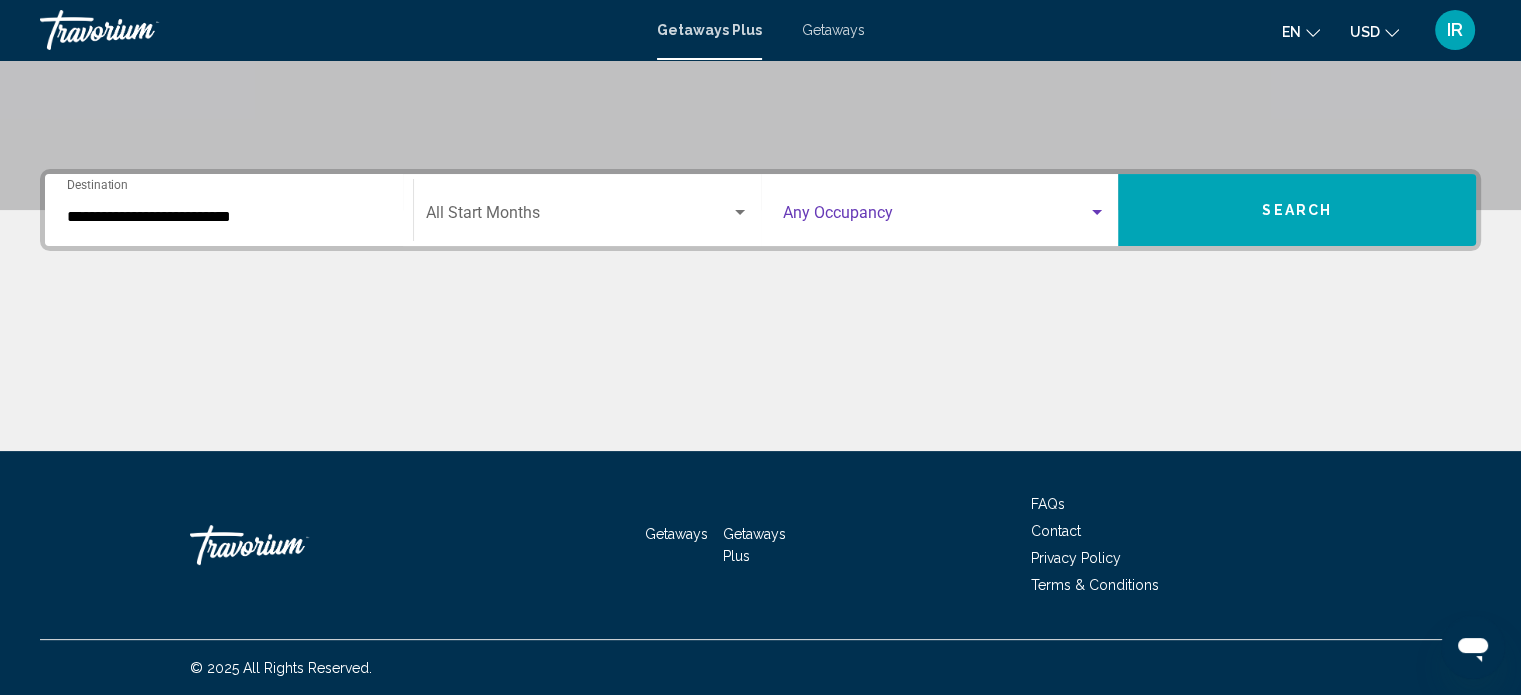 click at bounding box center (936, 217) 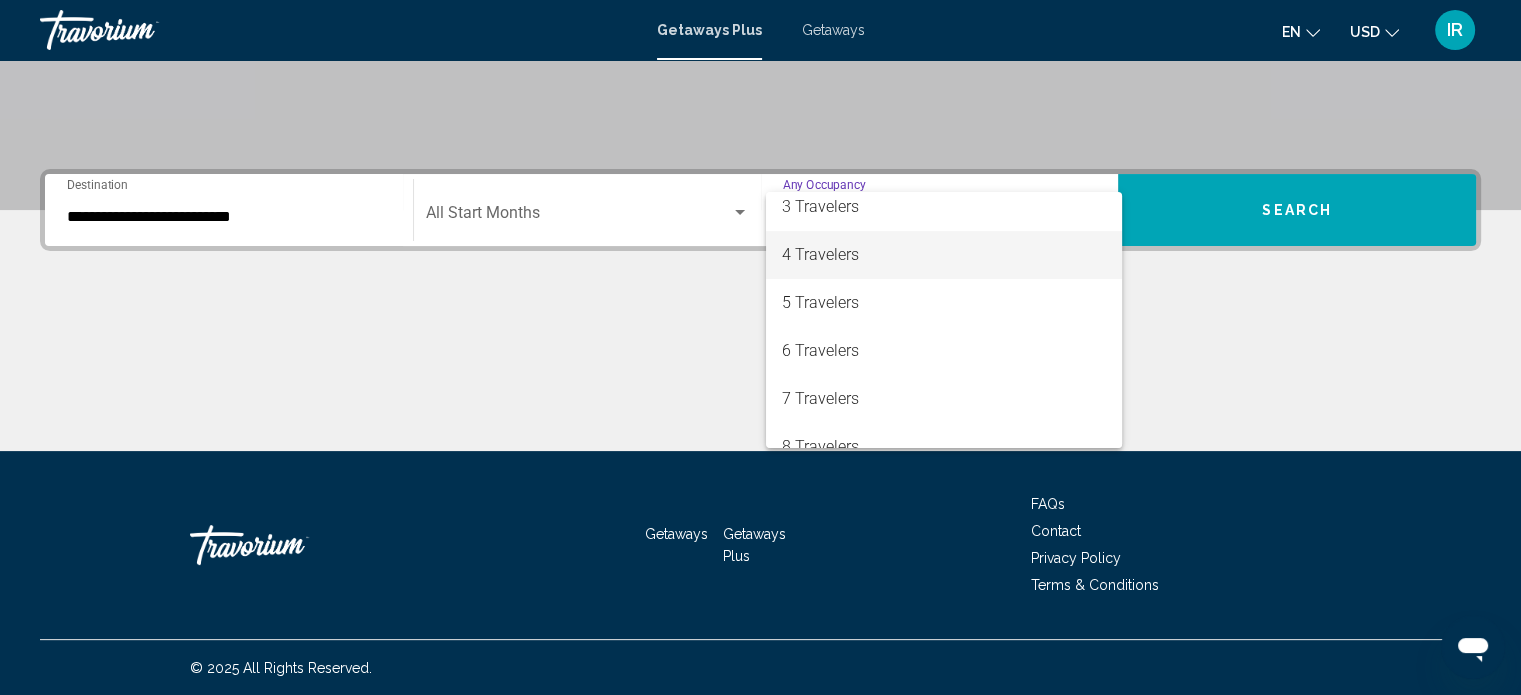 scroll, scrollTop: 224, scrollLeft: 0, axis: vertical 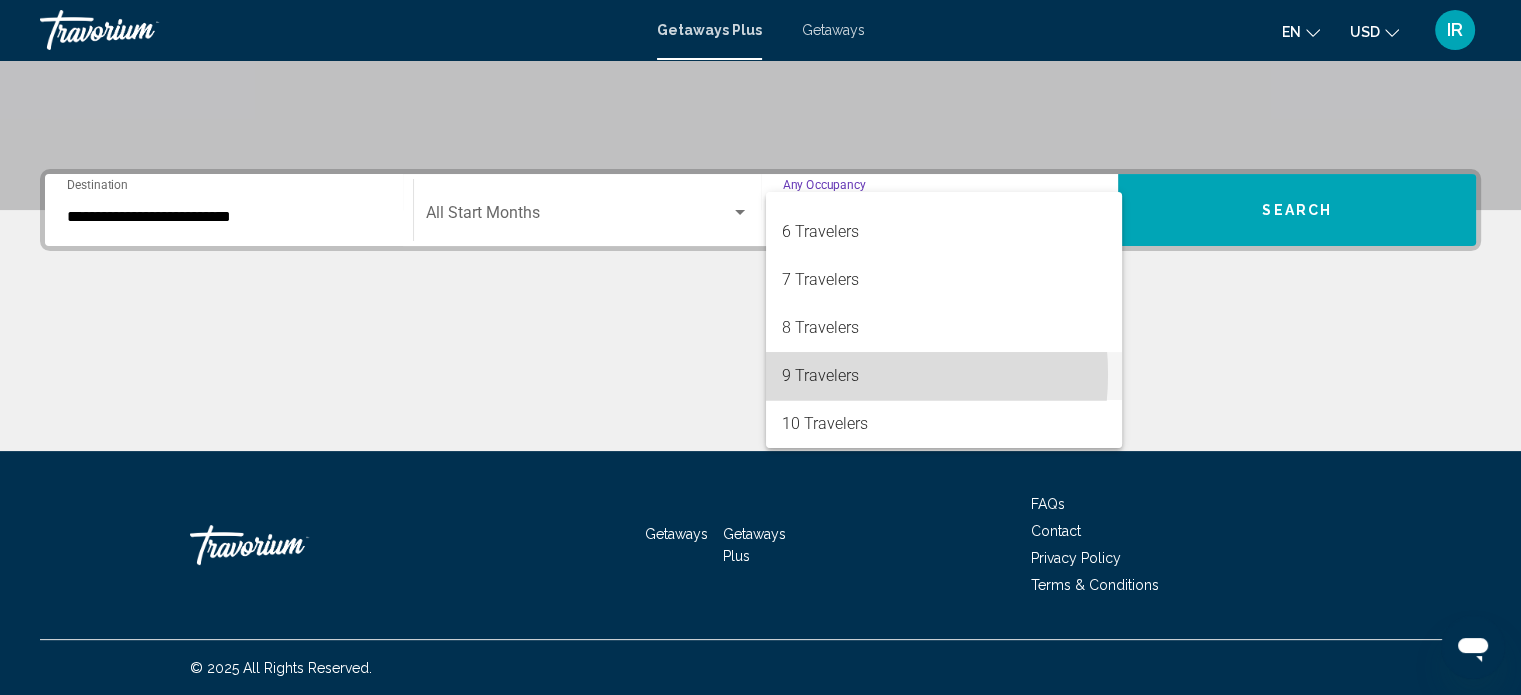 click on "9 Travelers" at bounding box center (944, 376) 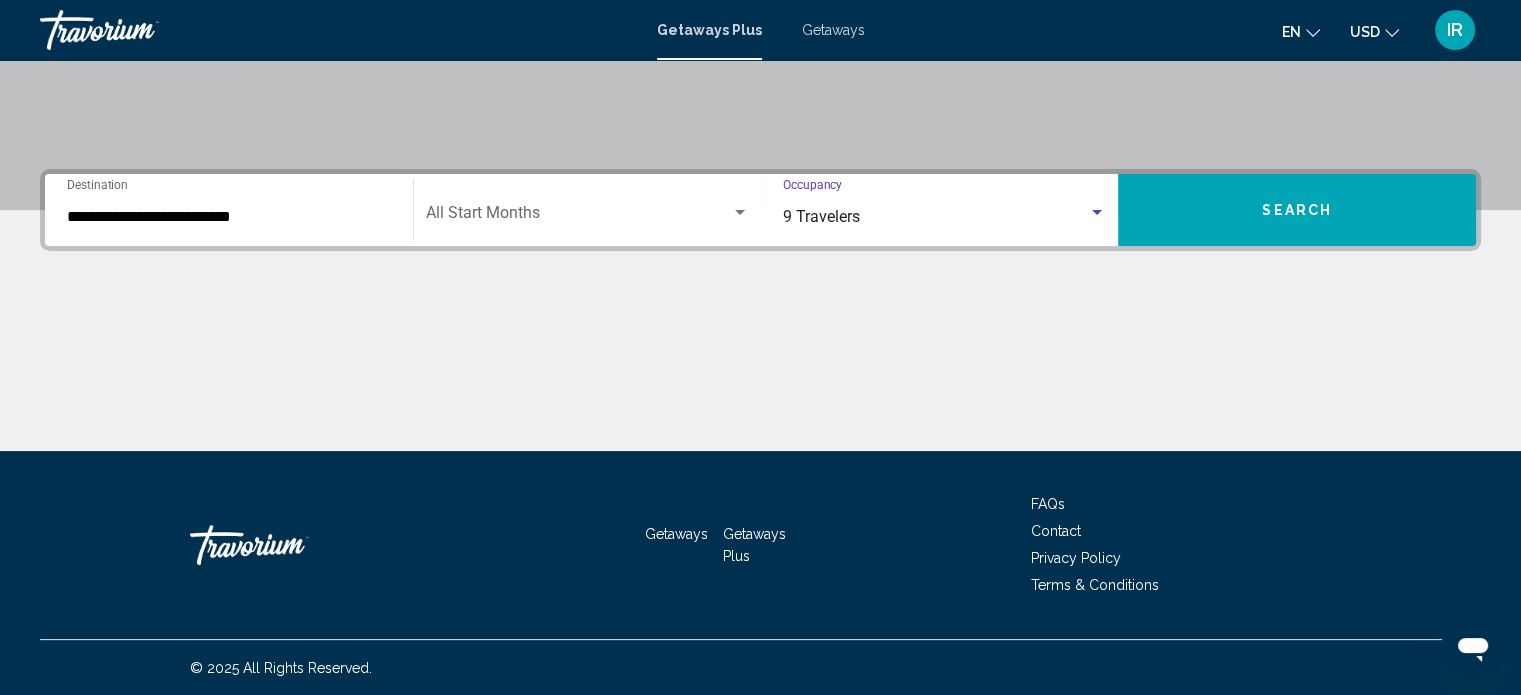 click on "Search" at bounding box center [1297, 211] 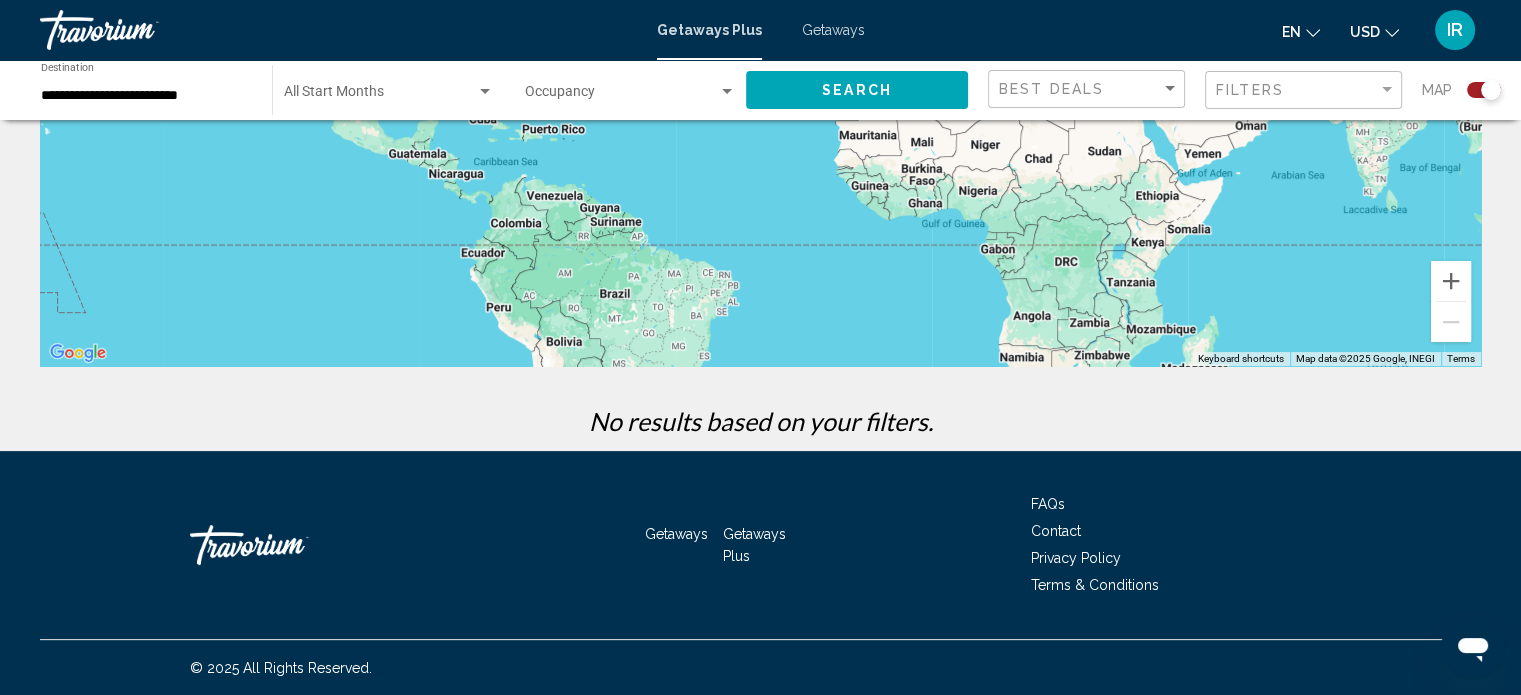 scroll, scrollTop: 0, scrollLeft: 0, axis: both 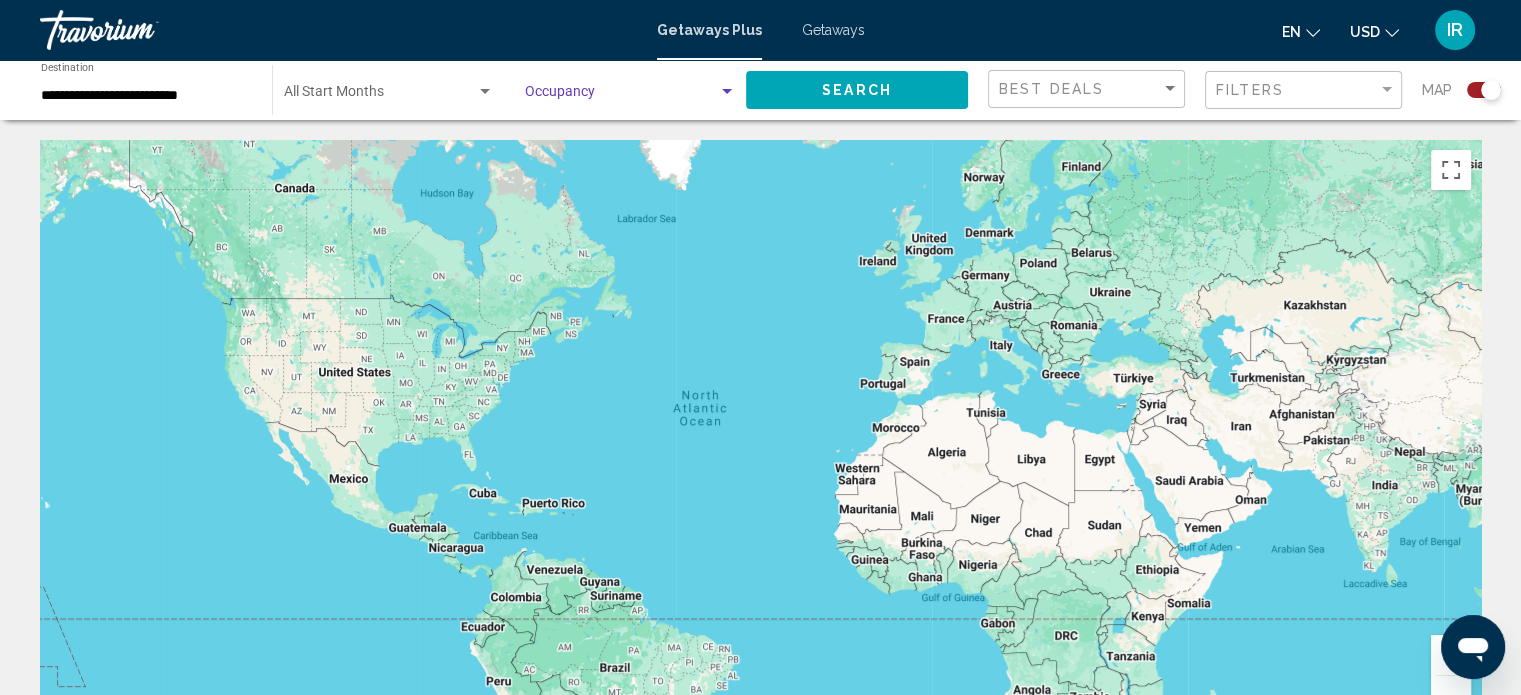 click at bounding box center [621, 96] 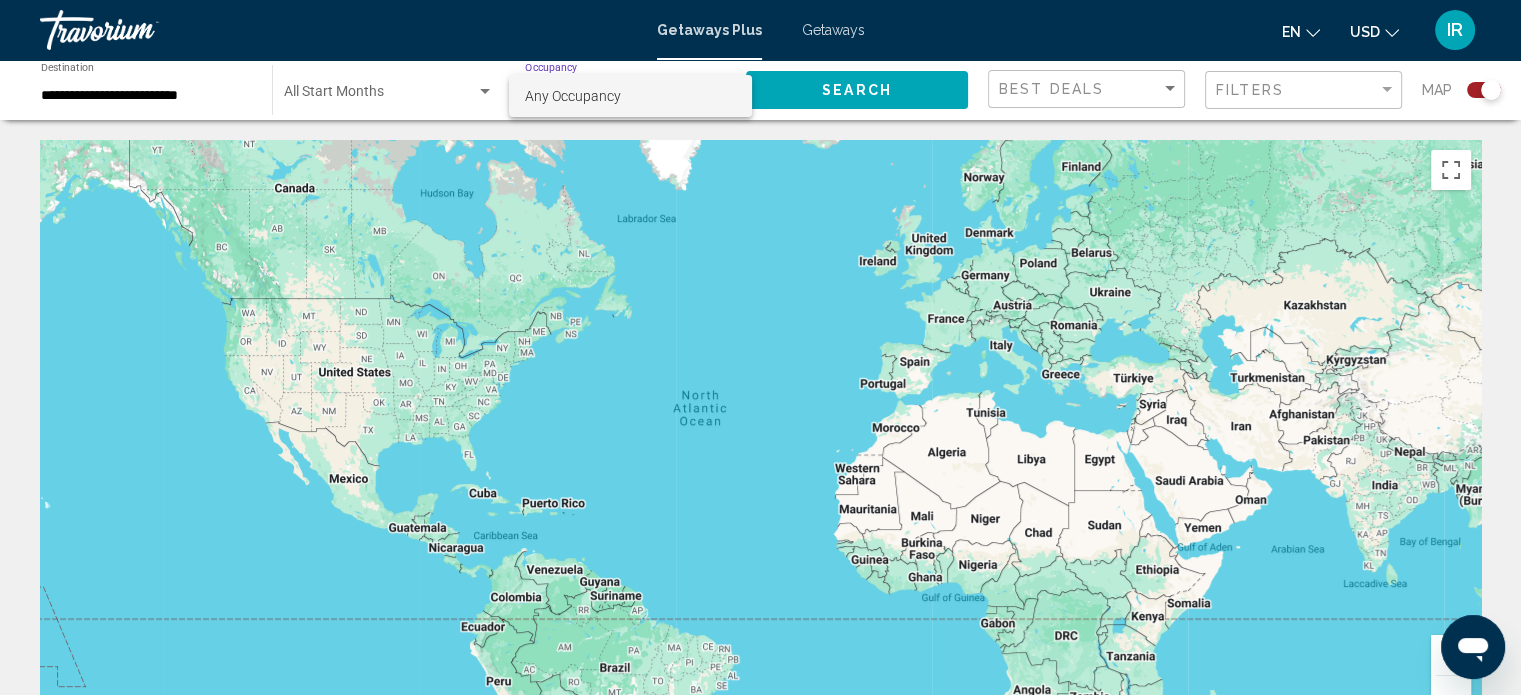 click on "Any Occupancy" at bounding box center (573, 96) 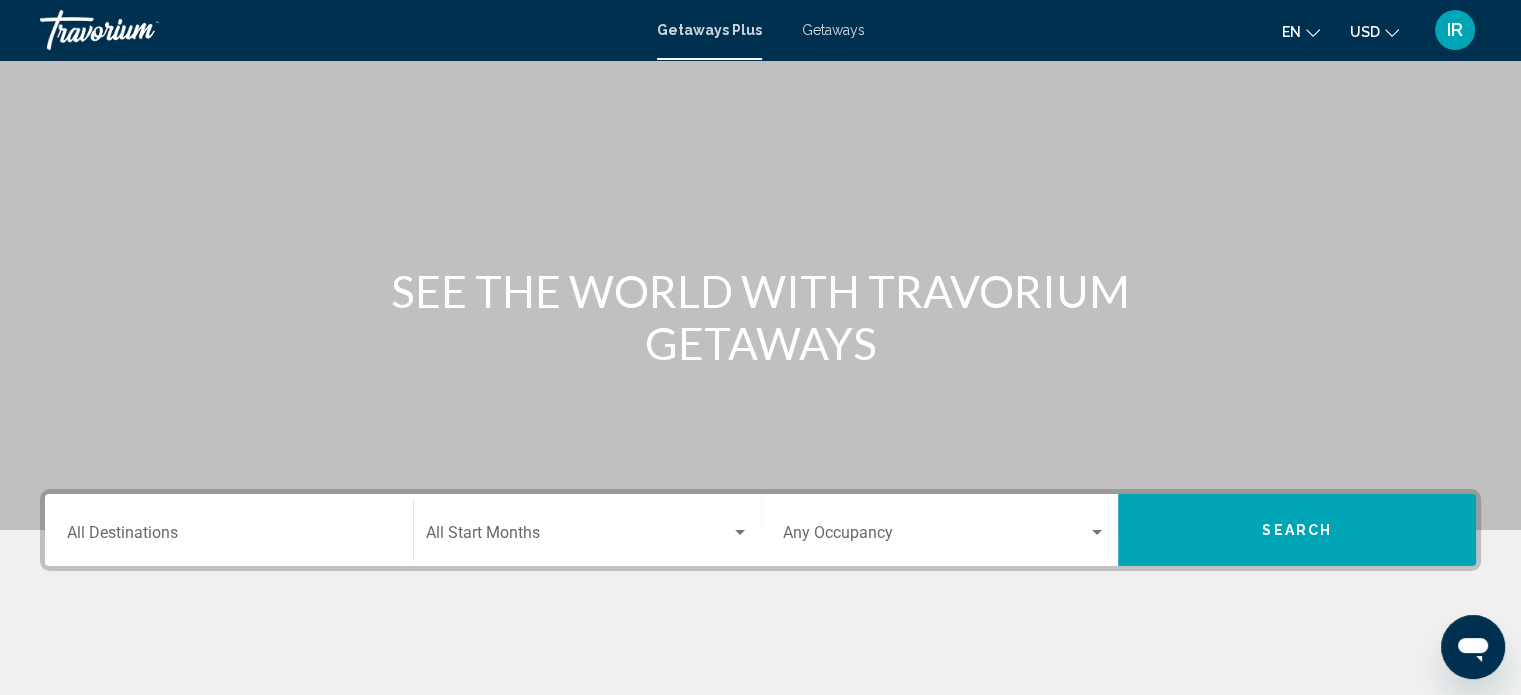 scroll, scrollTop: 100, scrollLeft: 0, axis: vertical 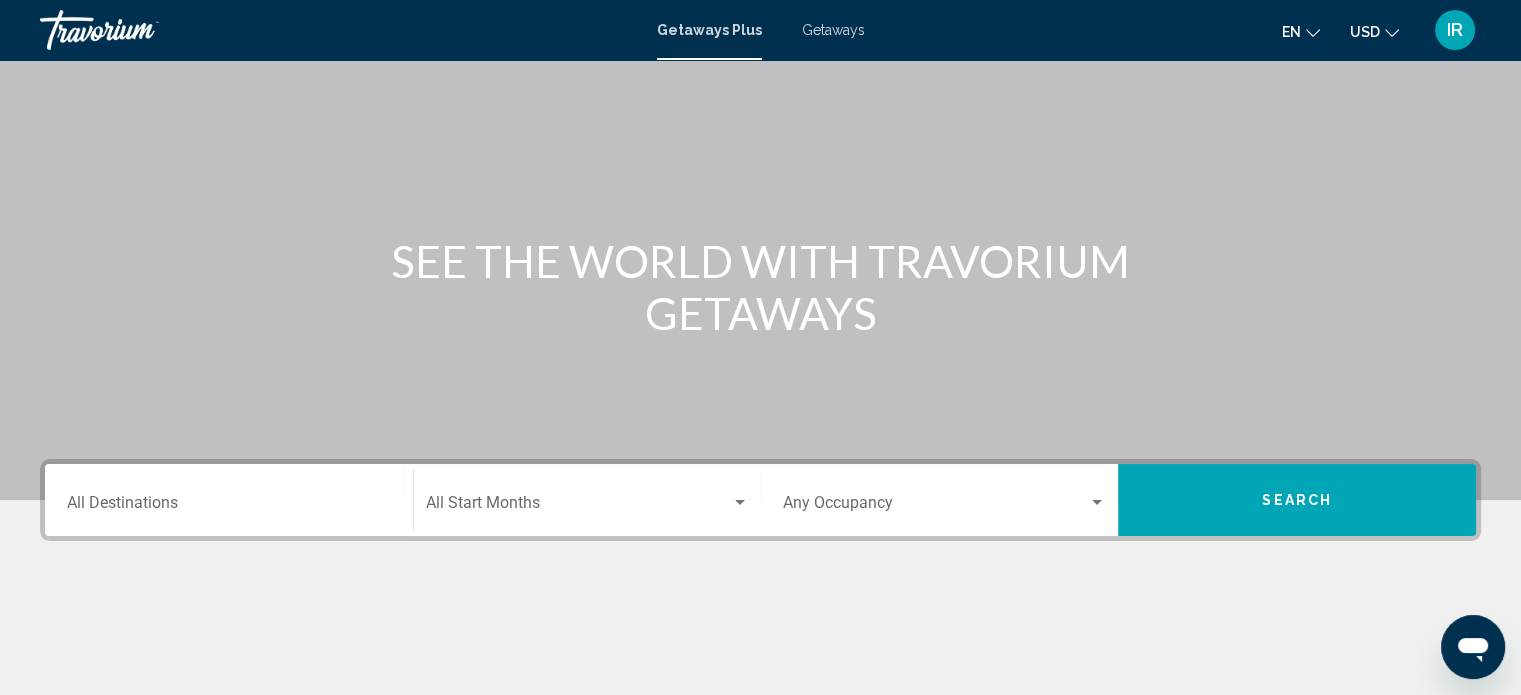 click on "Destination All Destinations" at bounding box center [229, 507] 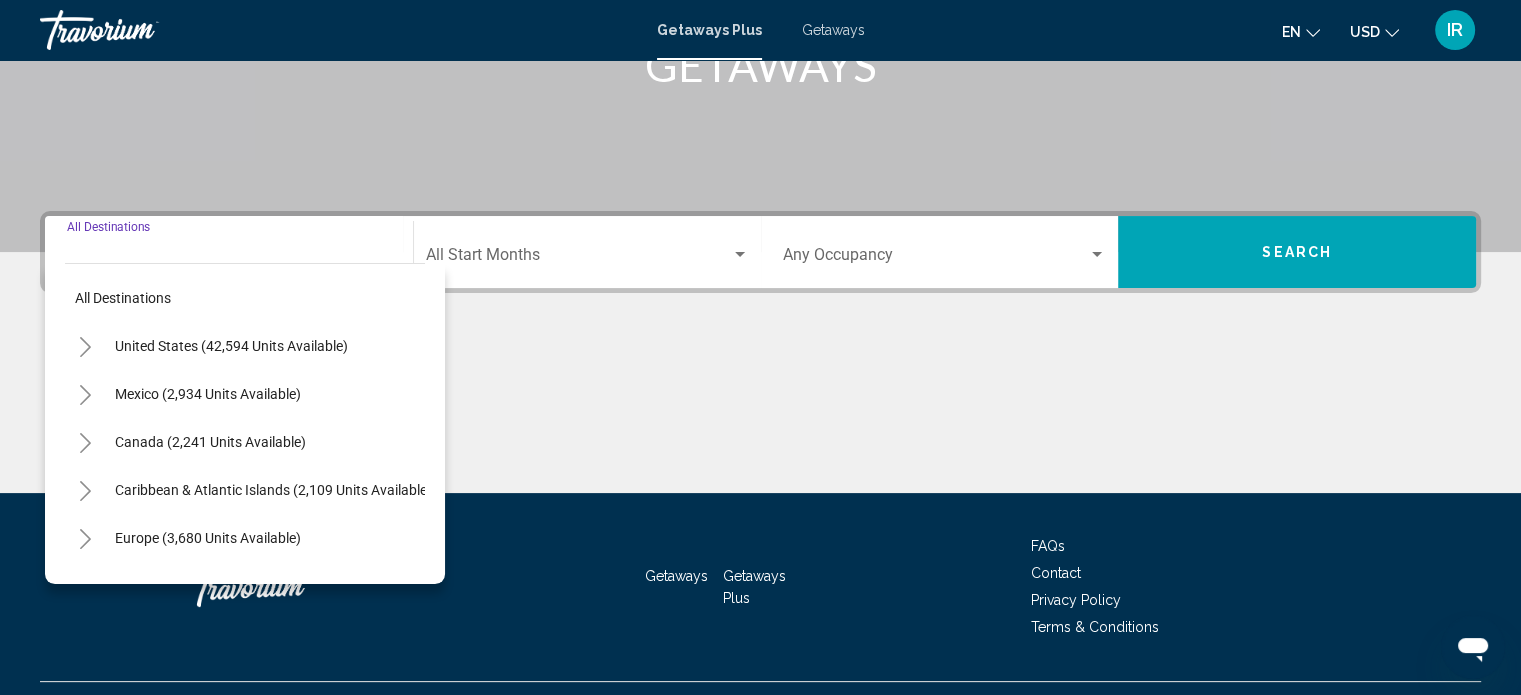 scroll, scrollTop: 390, scrollLeft: 0, axis: vertical 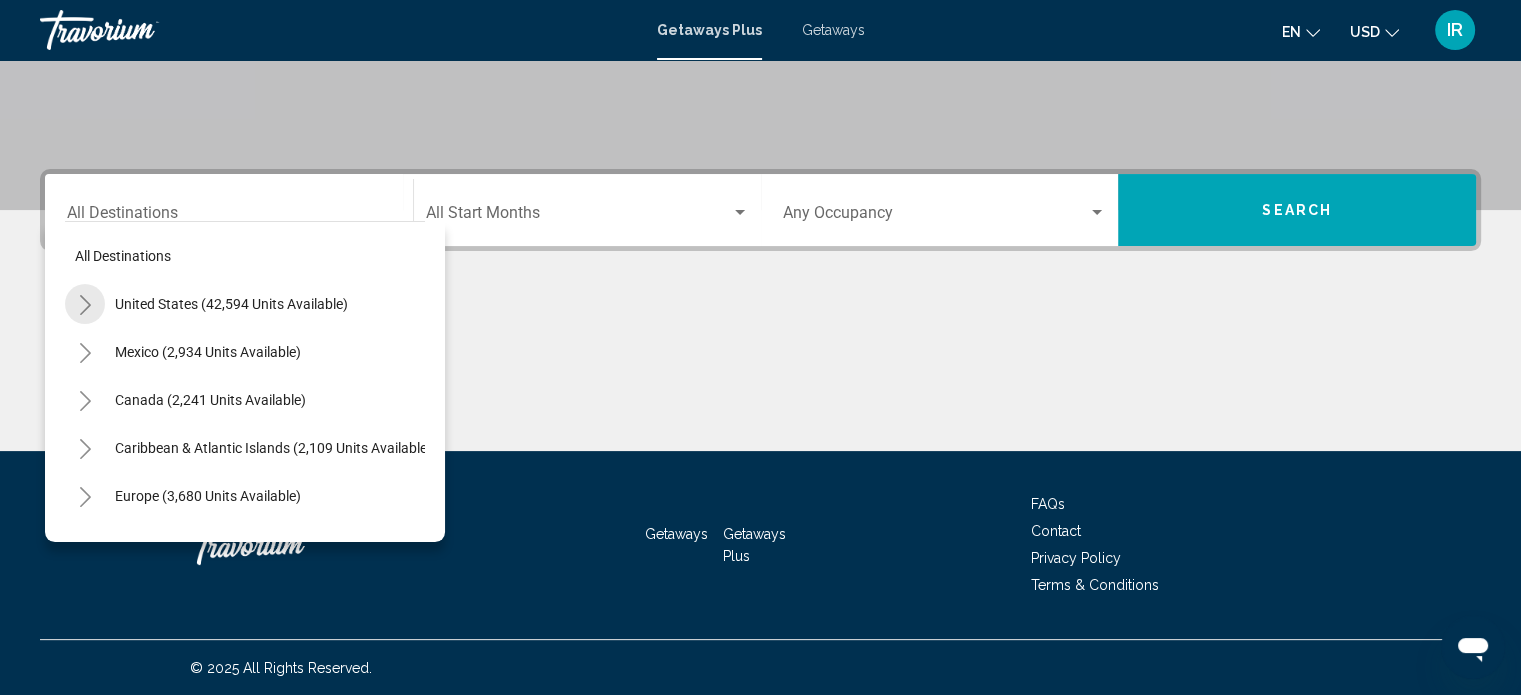 click 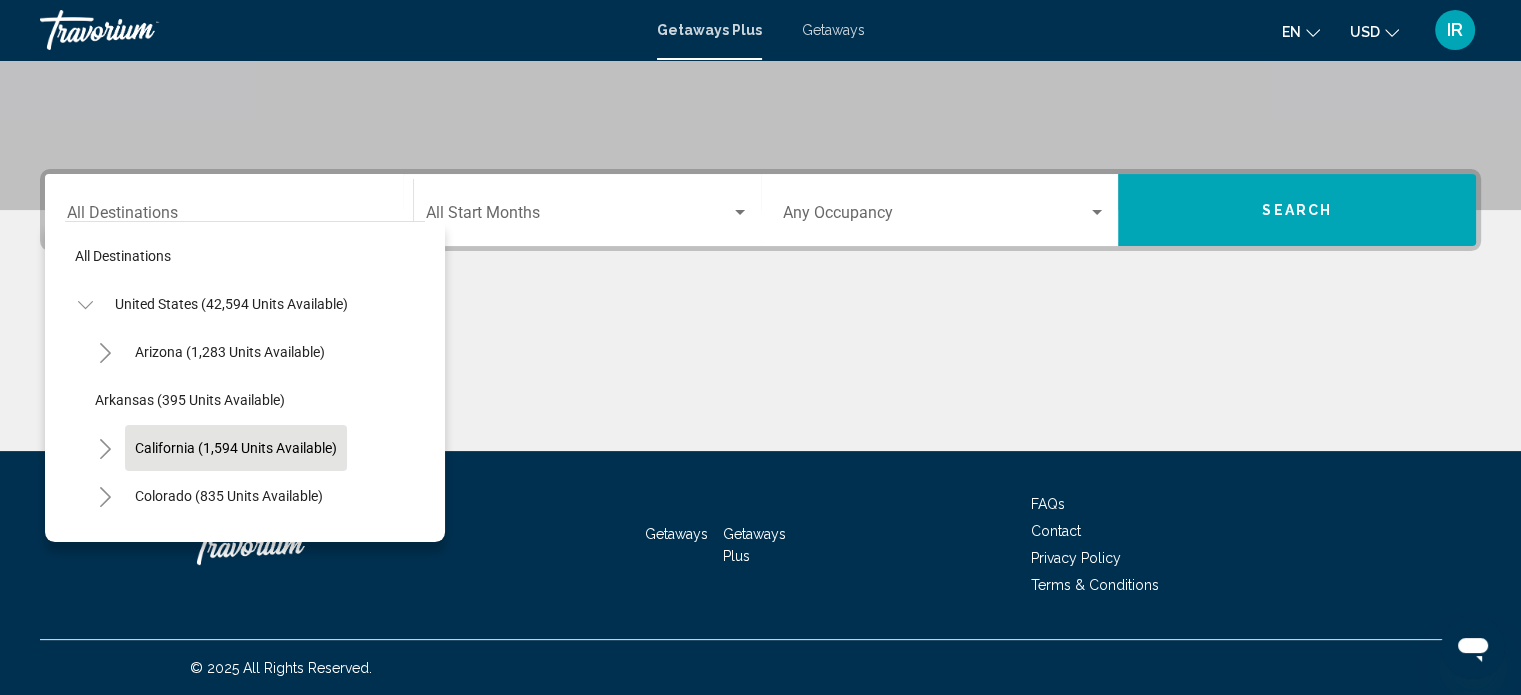 scroll, scrollTop: 200, scrollLeft: 0, axis: vertical 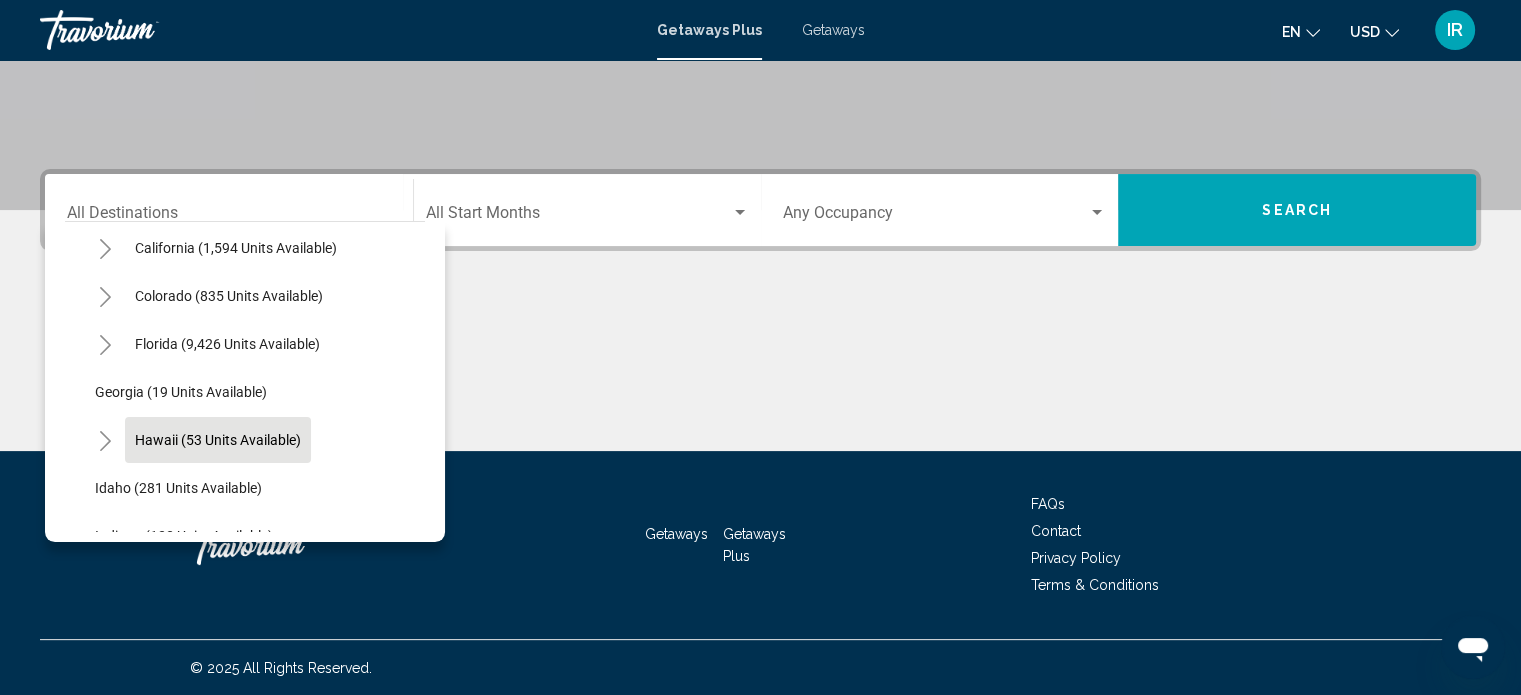 click on "Hawaii (53 units available)" 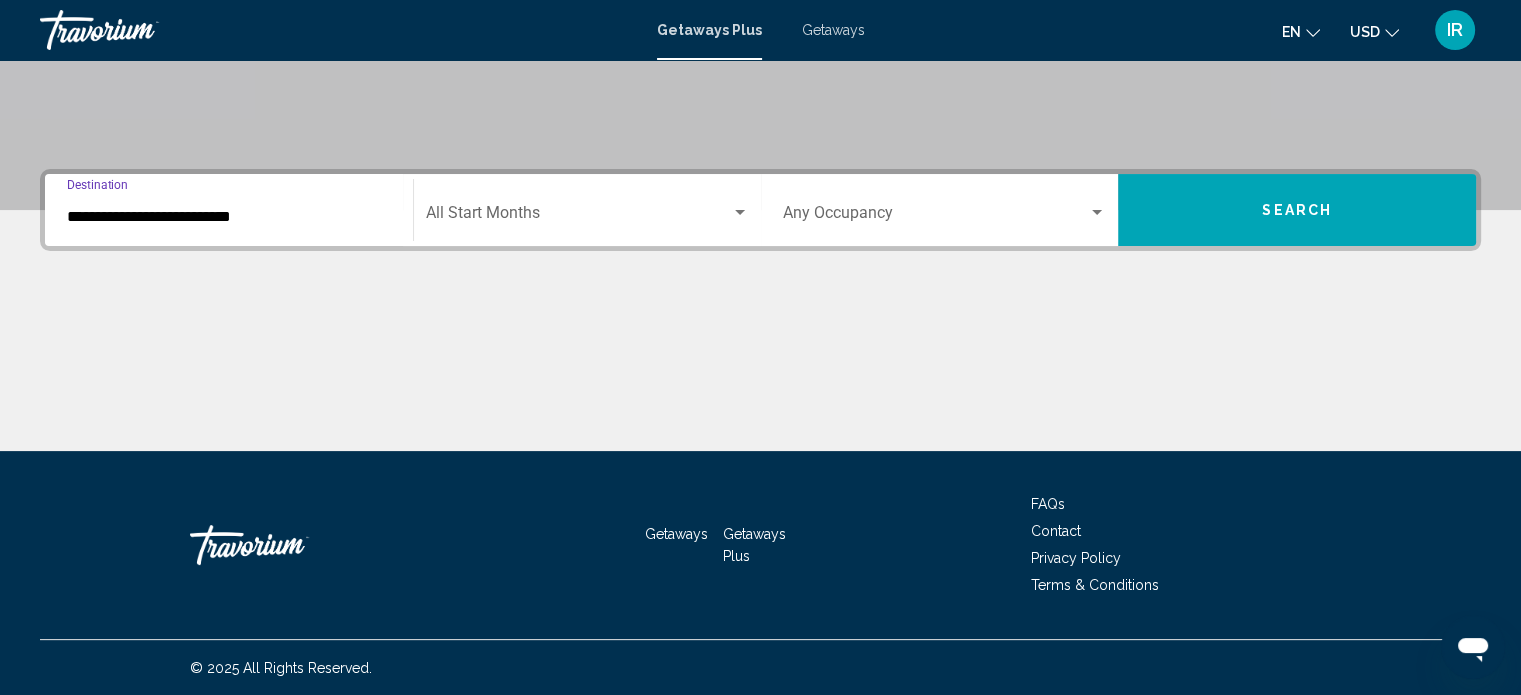 click on "Search" at bounding box center [1297, 210] 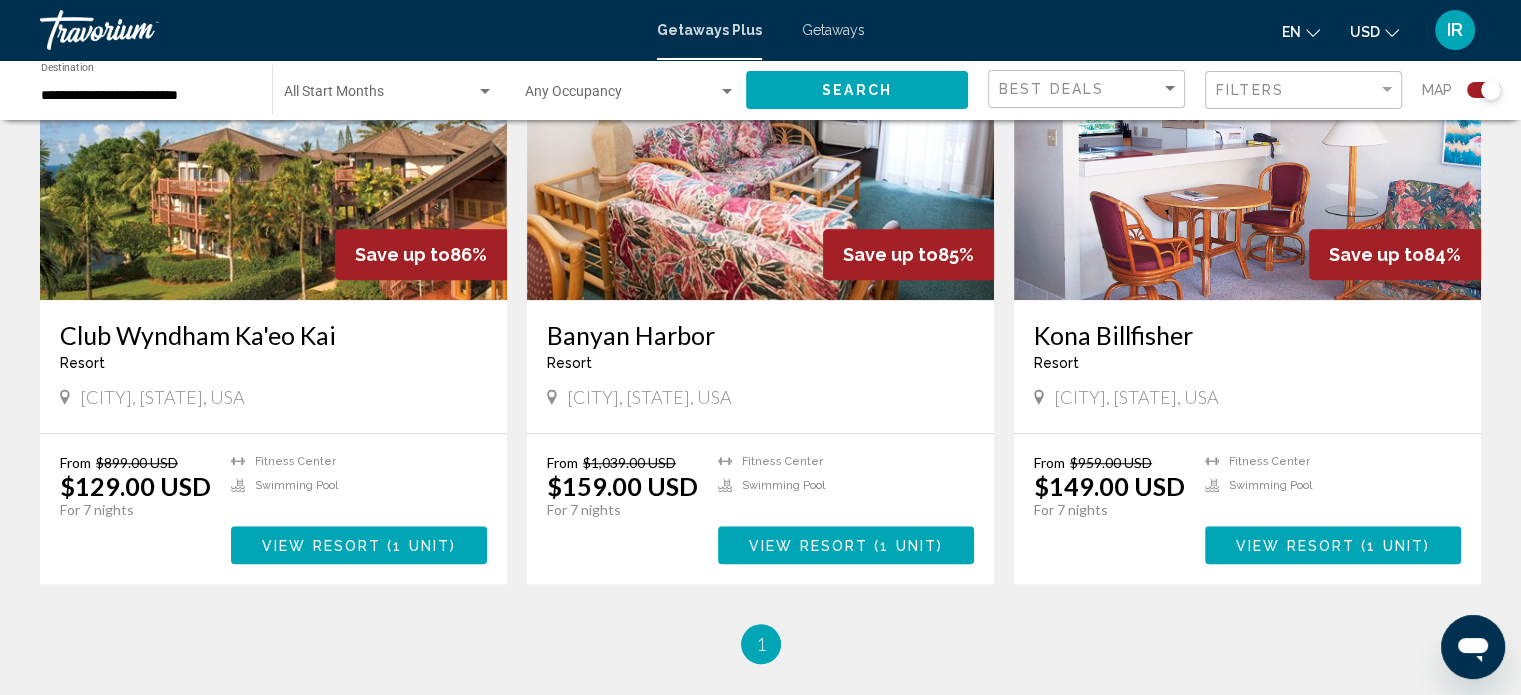 scroll, scrollTop: 1400, scrollLeft: 0, axis: vertical 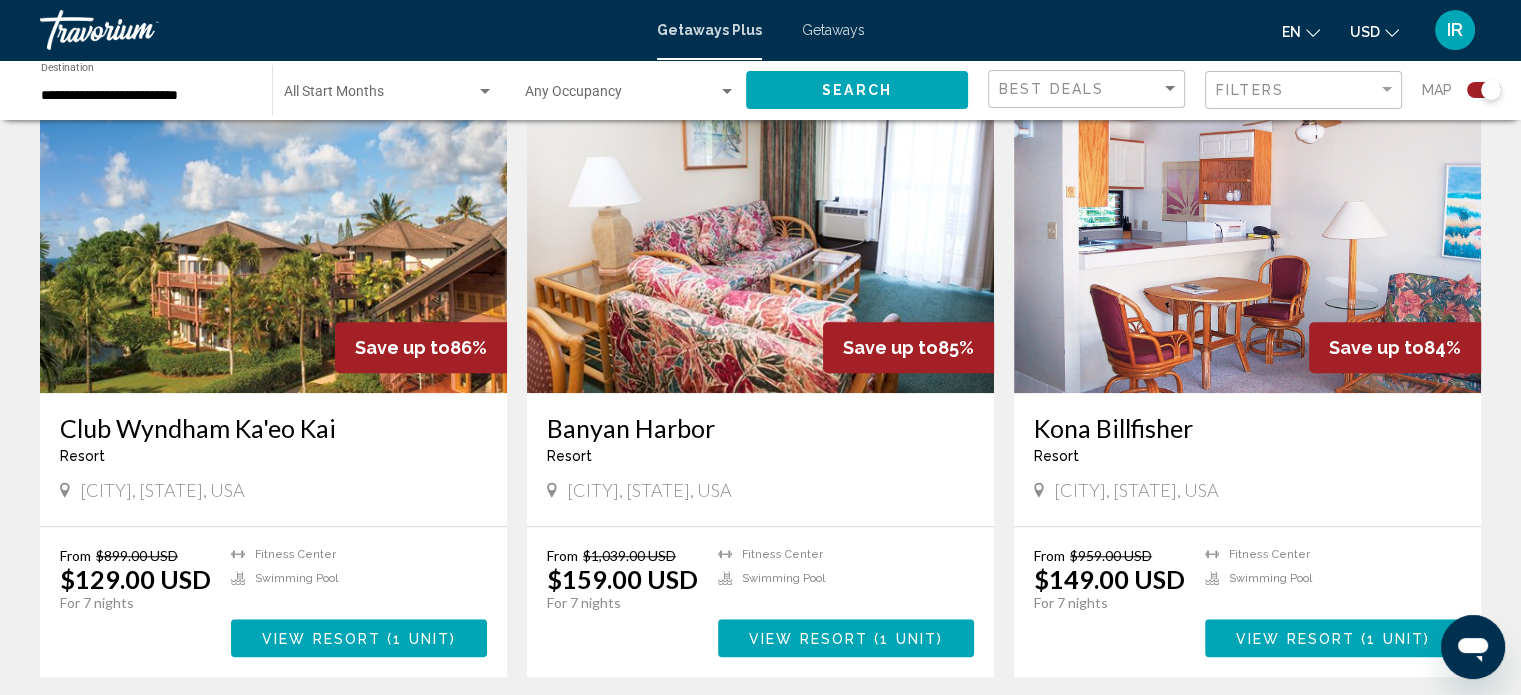 click on "View Resort" at bounding box center (321, 639) 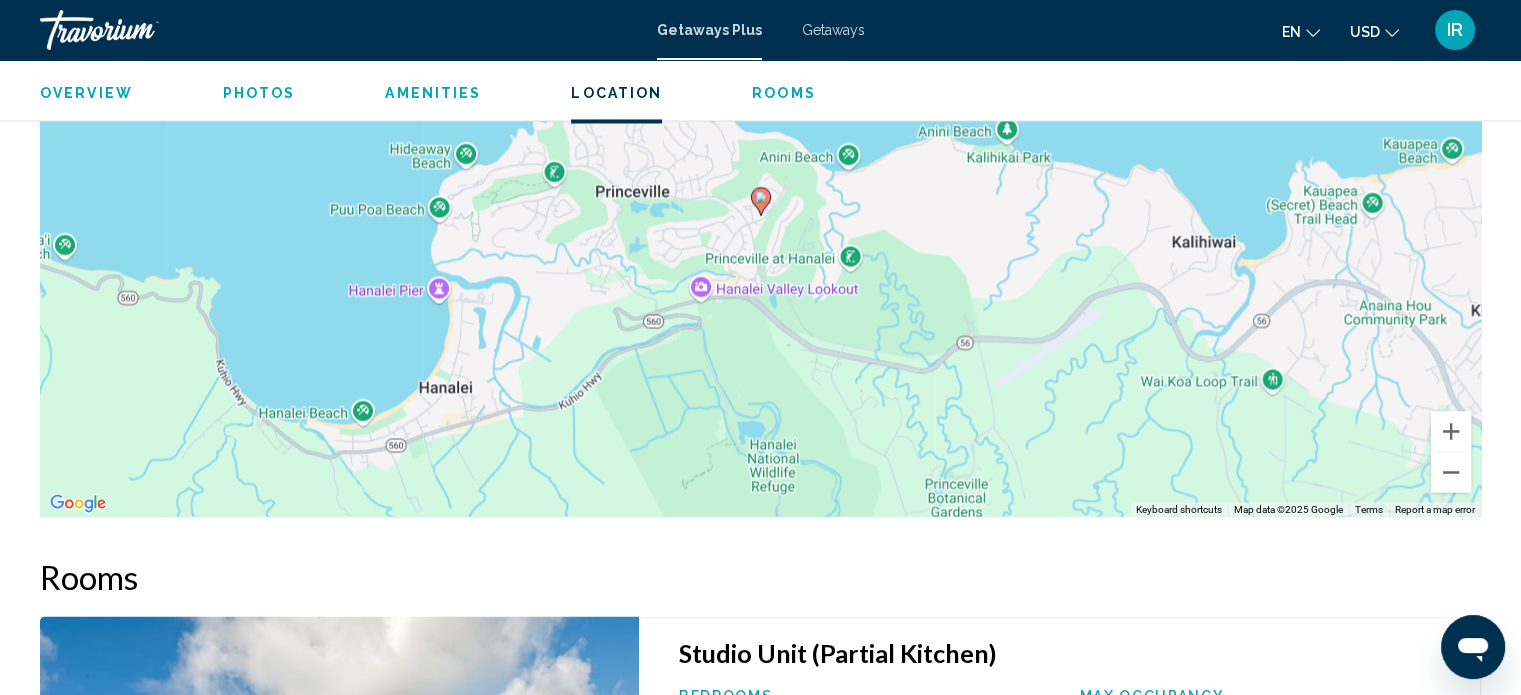 scroll, scrollTop: 3380, scrollLeft: 0, axis: vertical 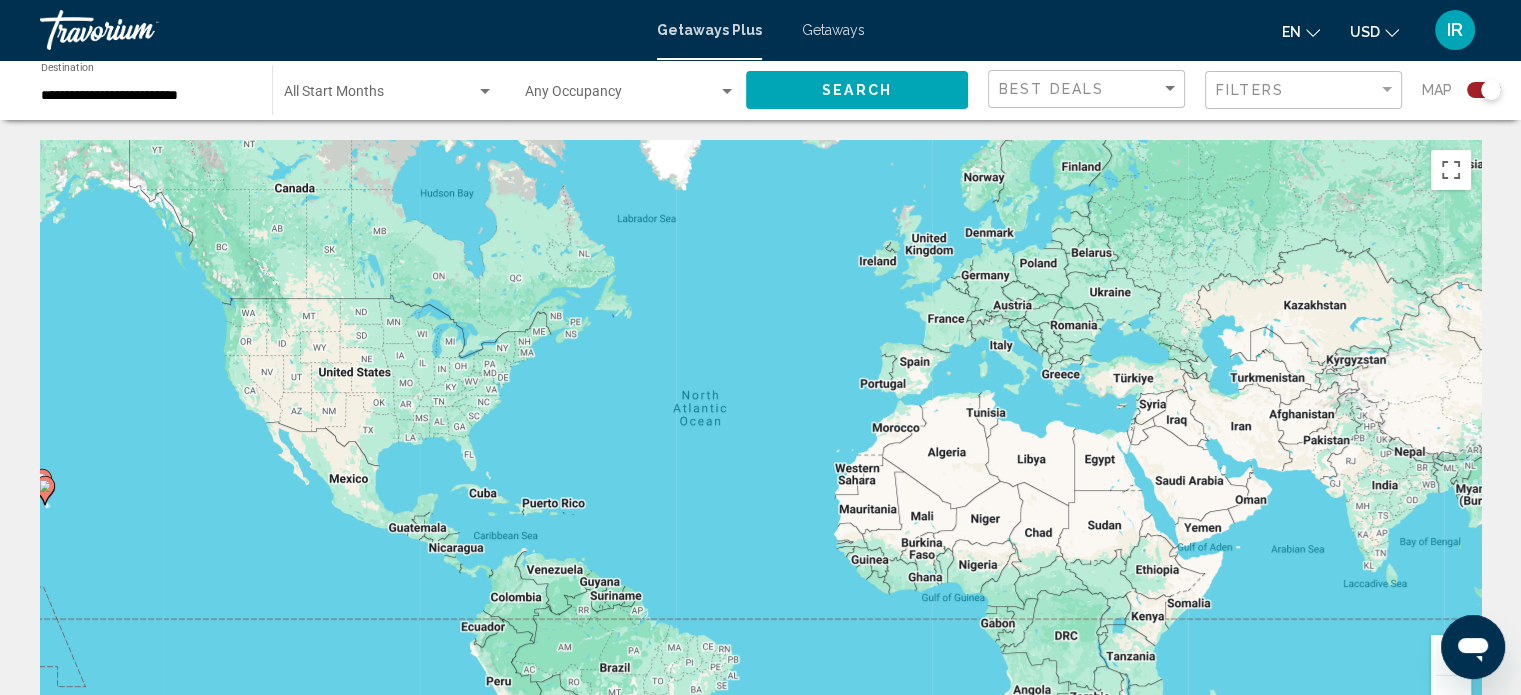click at bounding box center [380, 96] 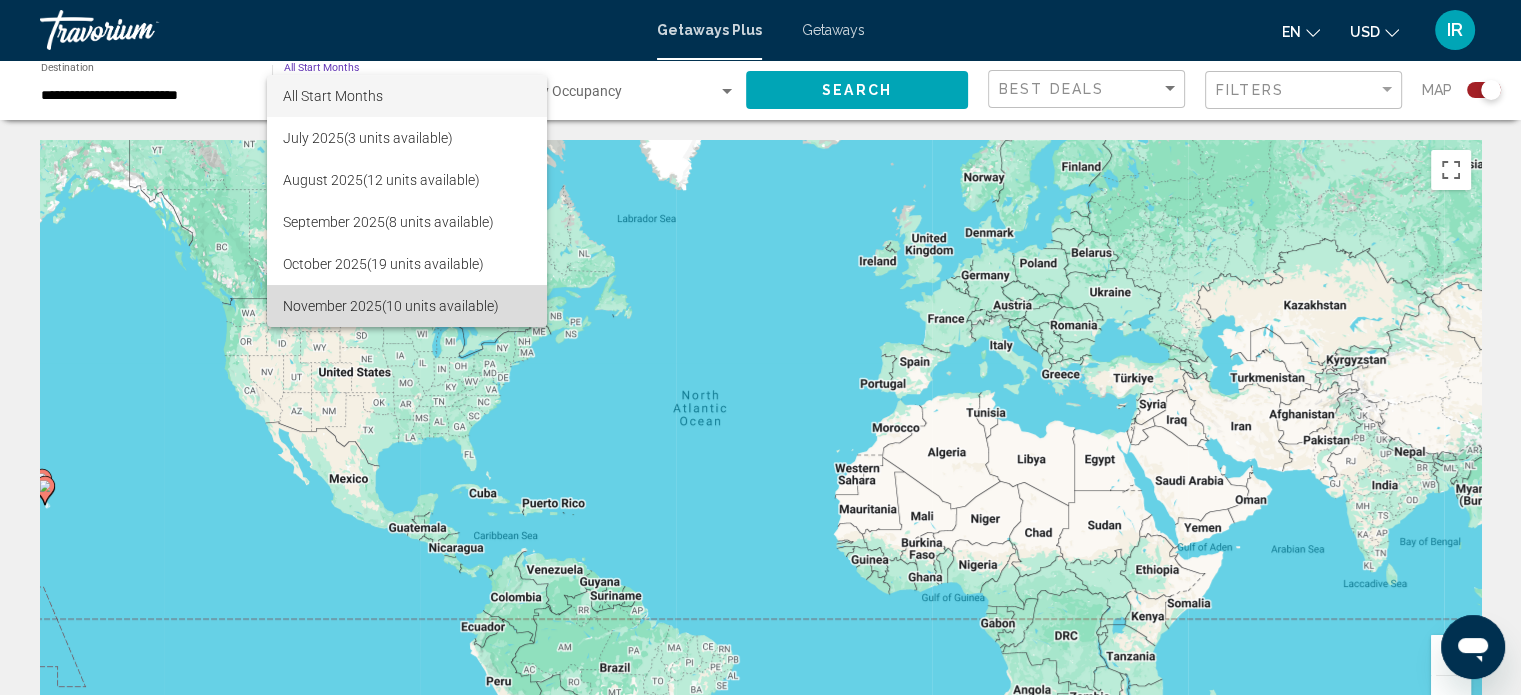 click on "[MONTH] [YEAR]  (10 units available)" at bounding box center (407, 306) 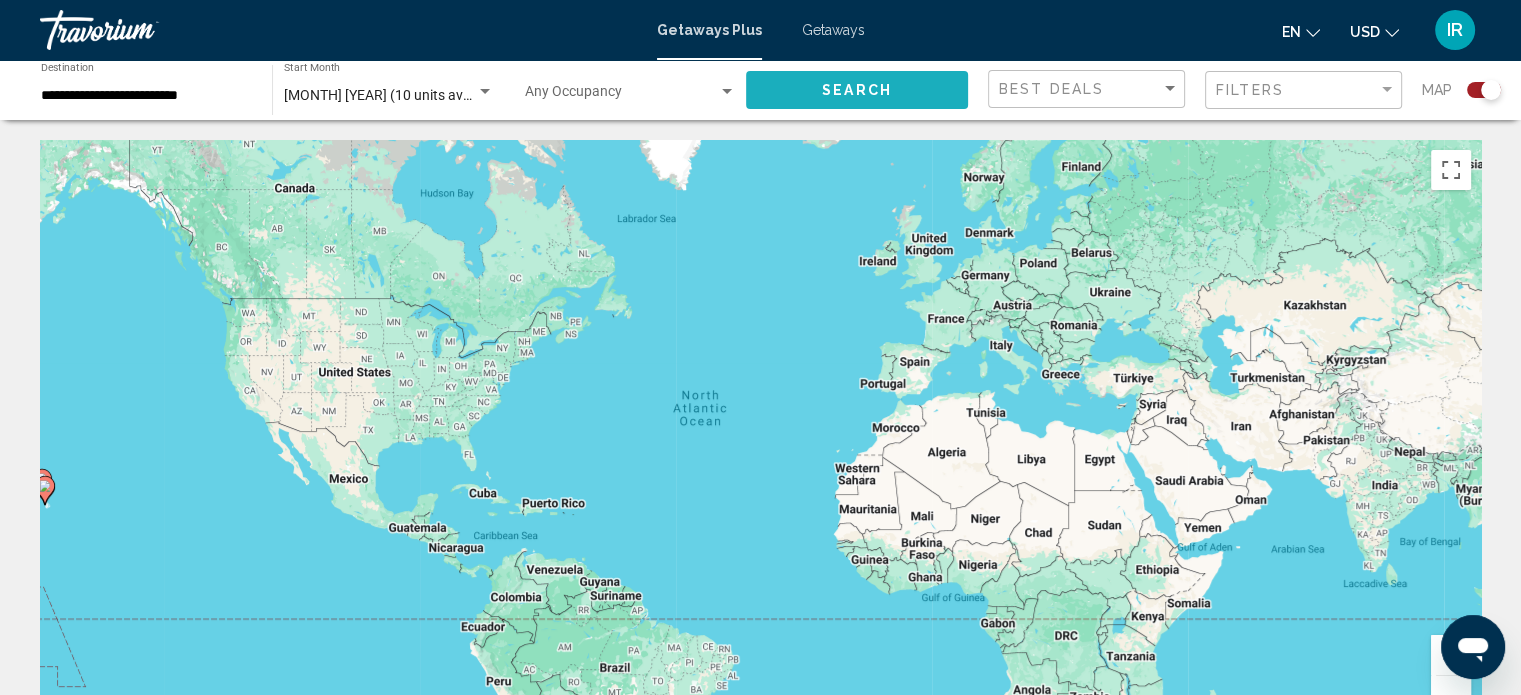 click on "Search" 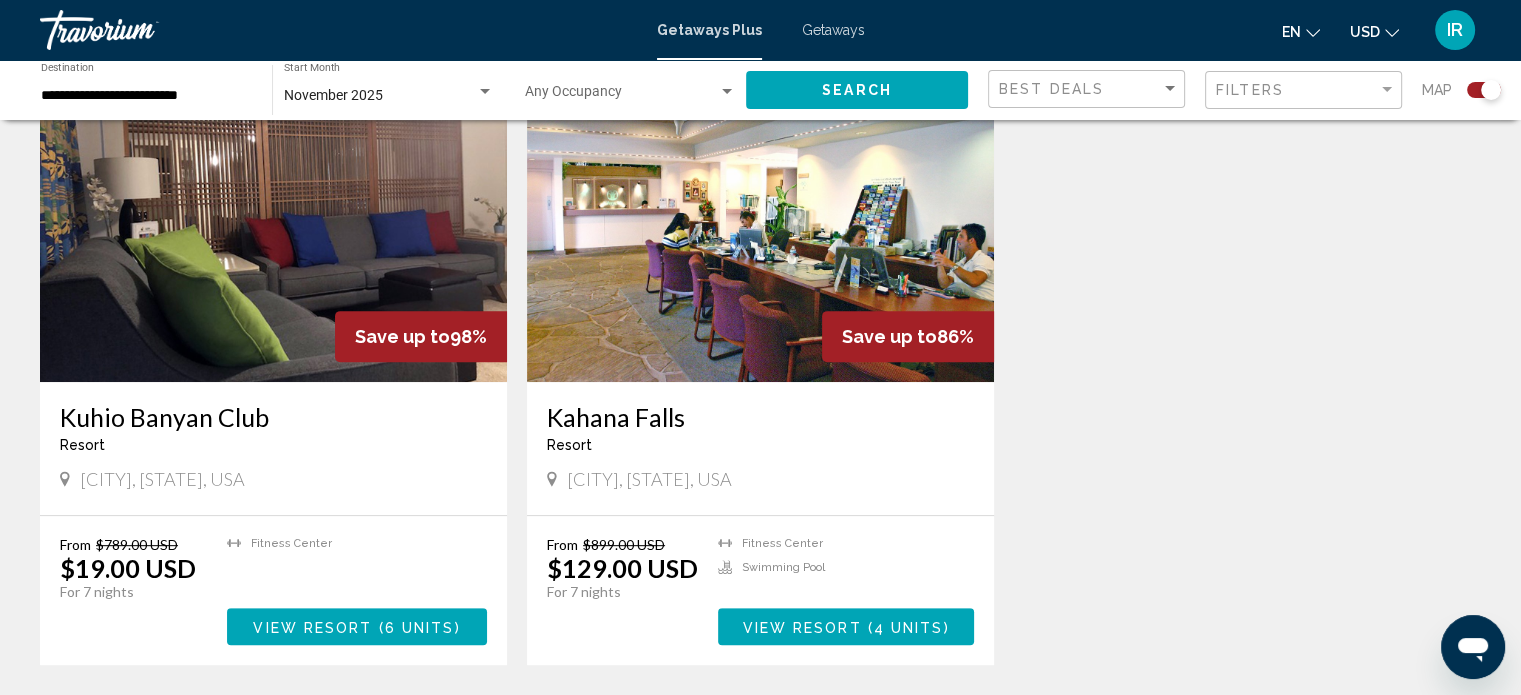 scroll, scrollTop: 800, scrollLeft: 0, axis: vertical 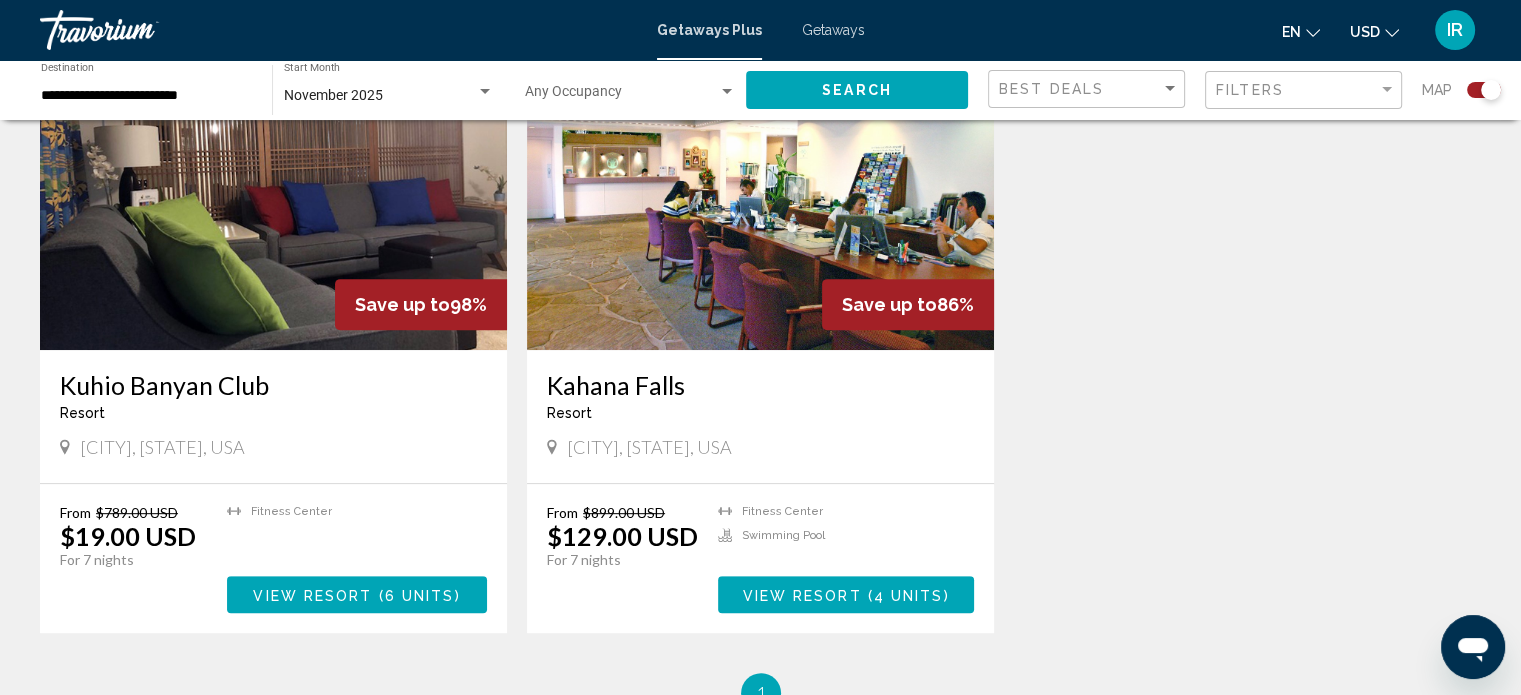 click on "View Resort" at bounding box center [801, 595] 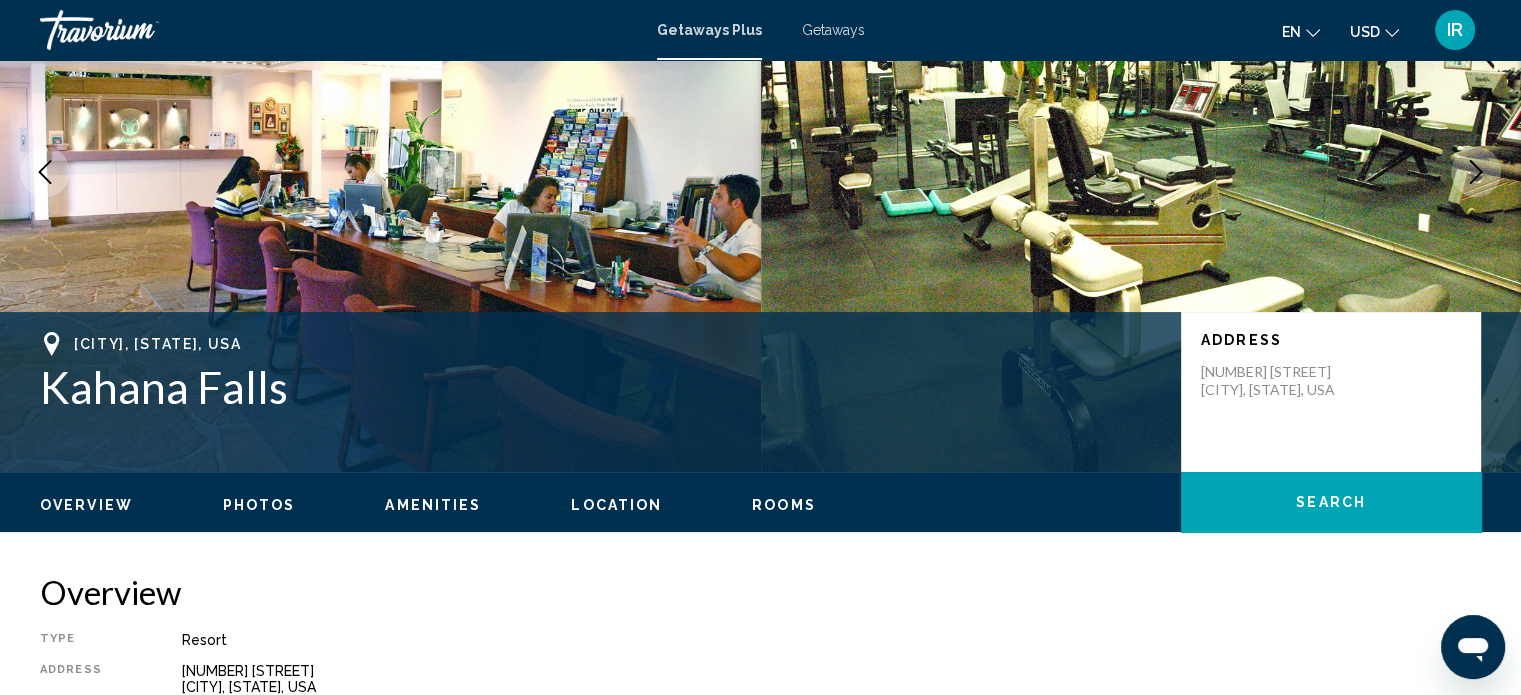 scroll, scrollTop: 421, scrollLeft: 0, axis: vertical 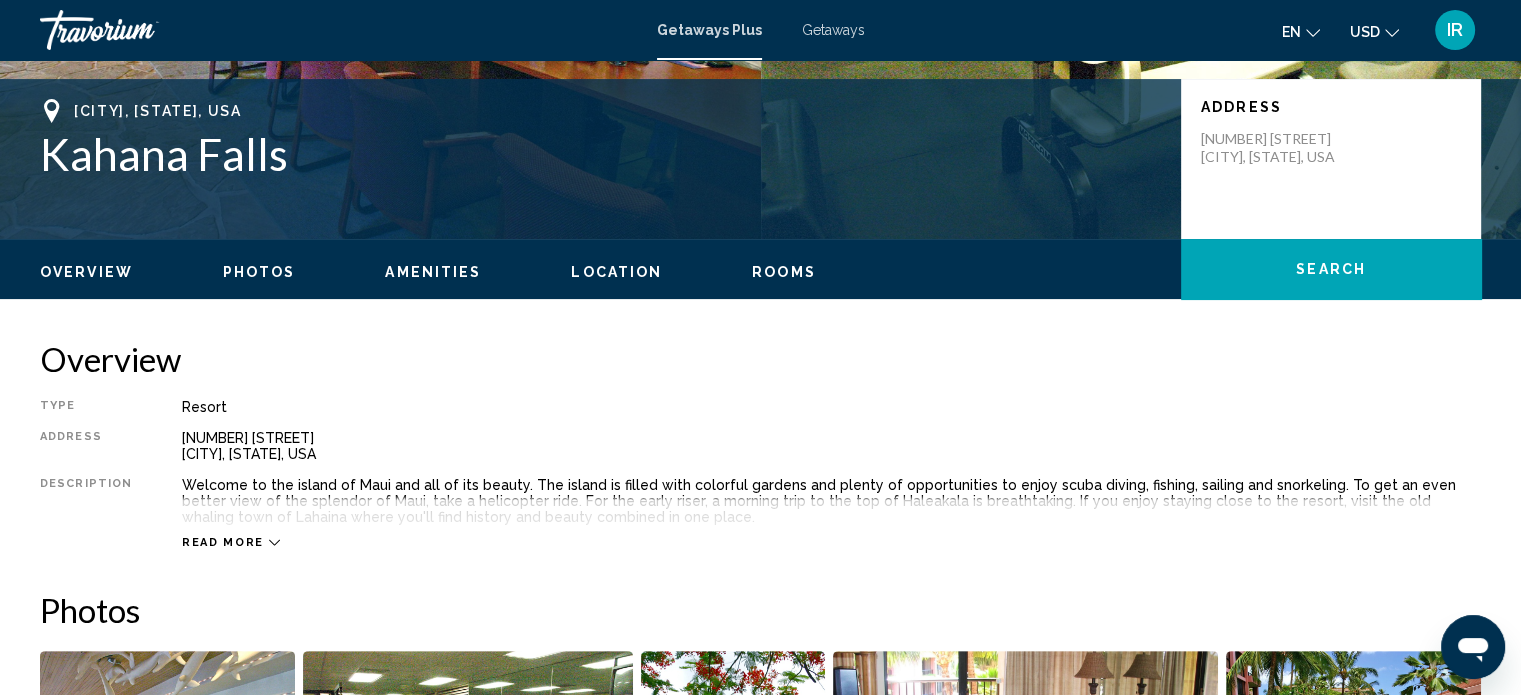 click on "Read more" at bounding box center (223, 542) 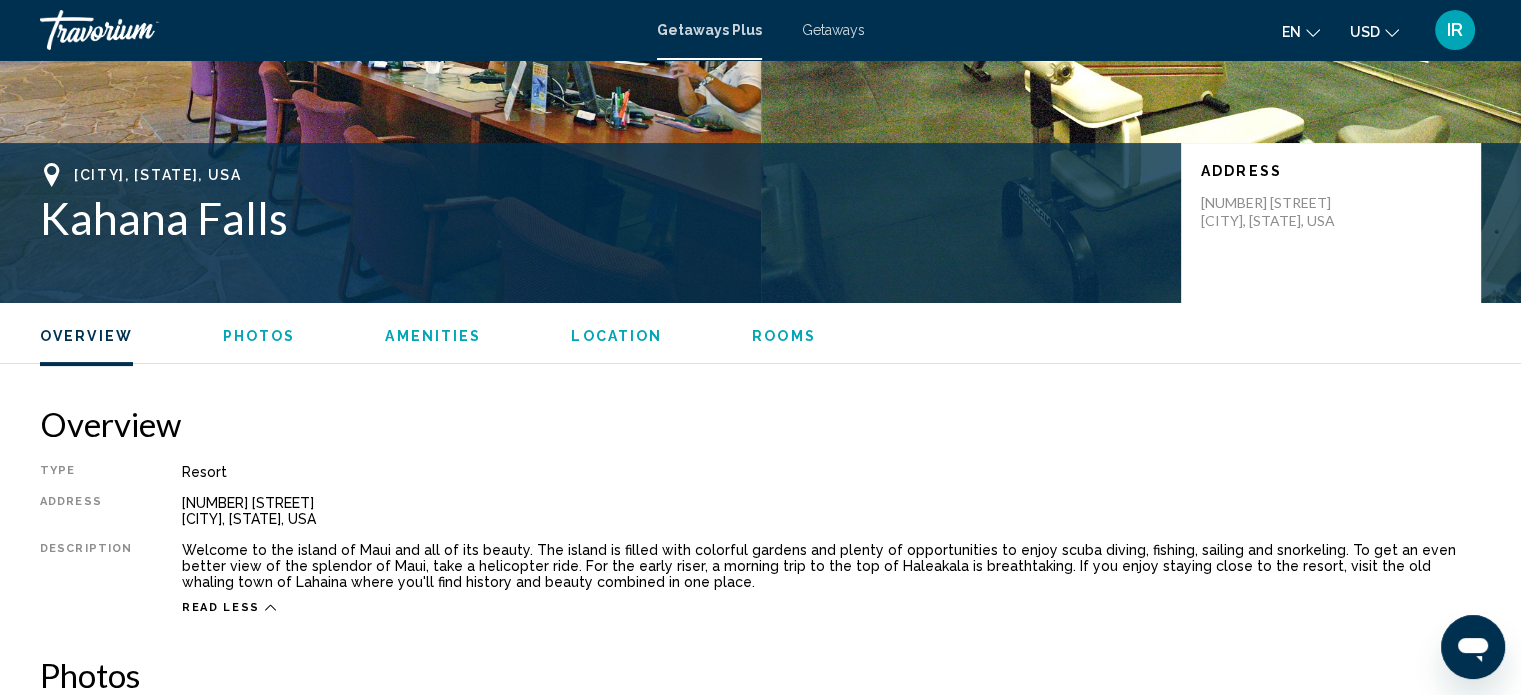 scroll, scrollTop: 321, scrollLeft: 0, axis: vertical 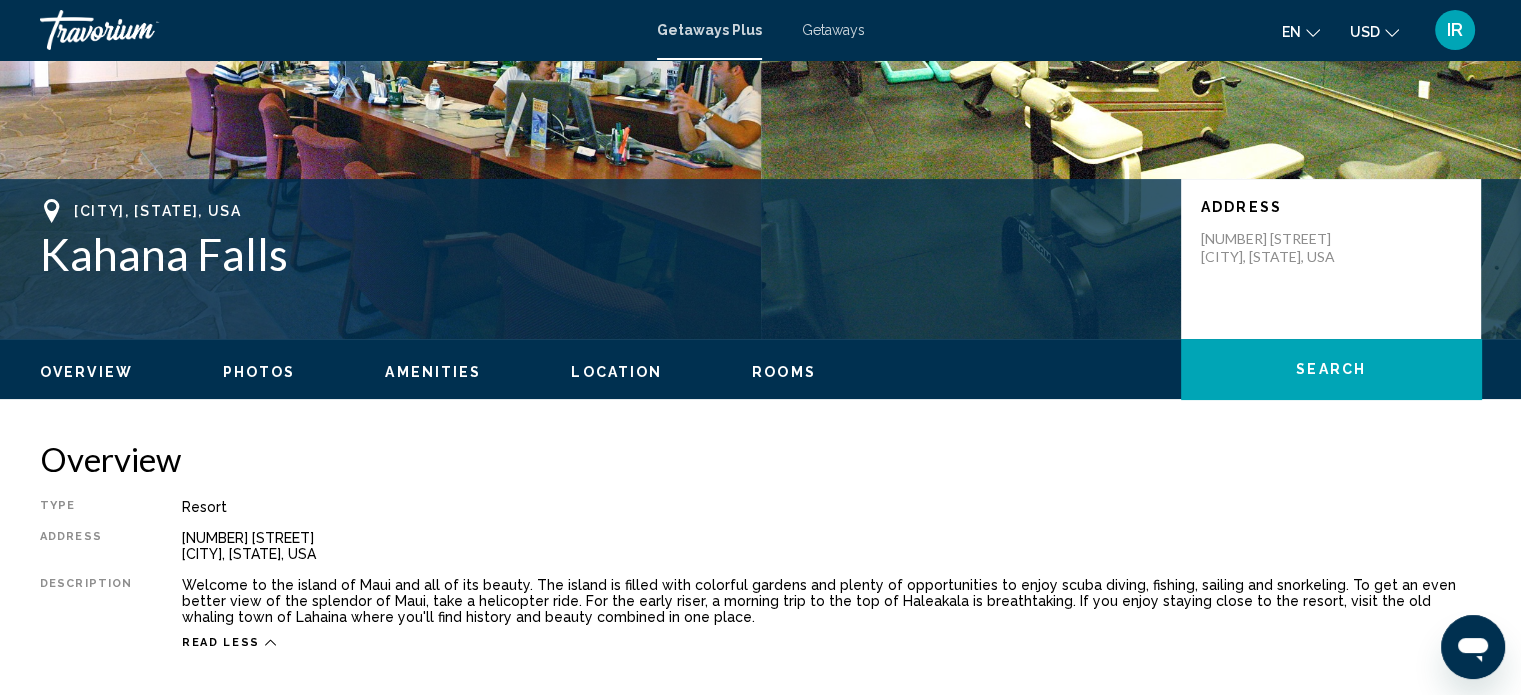 click on "Rooms" at bounding box center [784, 372] 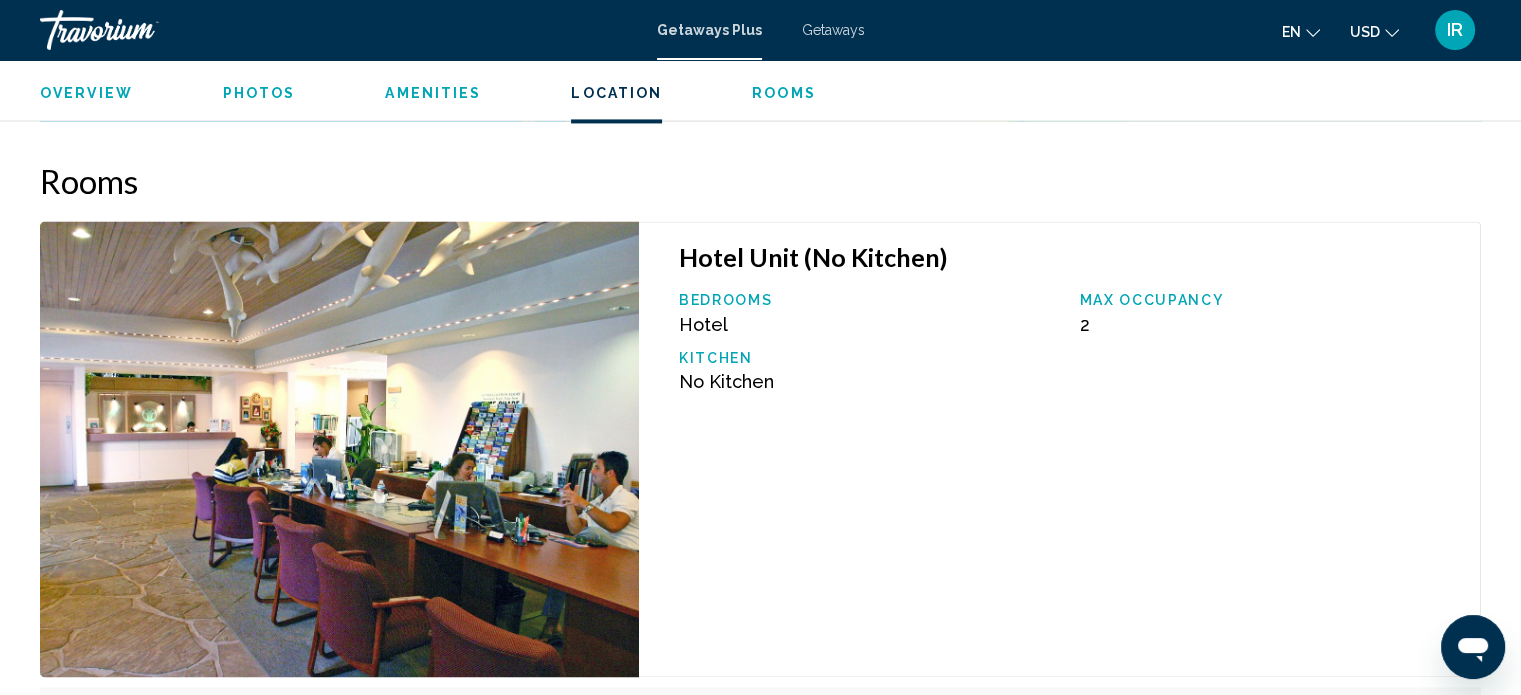 scroll, scrollTop: 2521, scrollLeft: 0, axis: vertical 